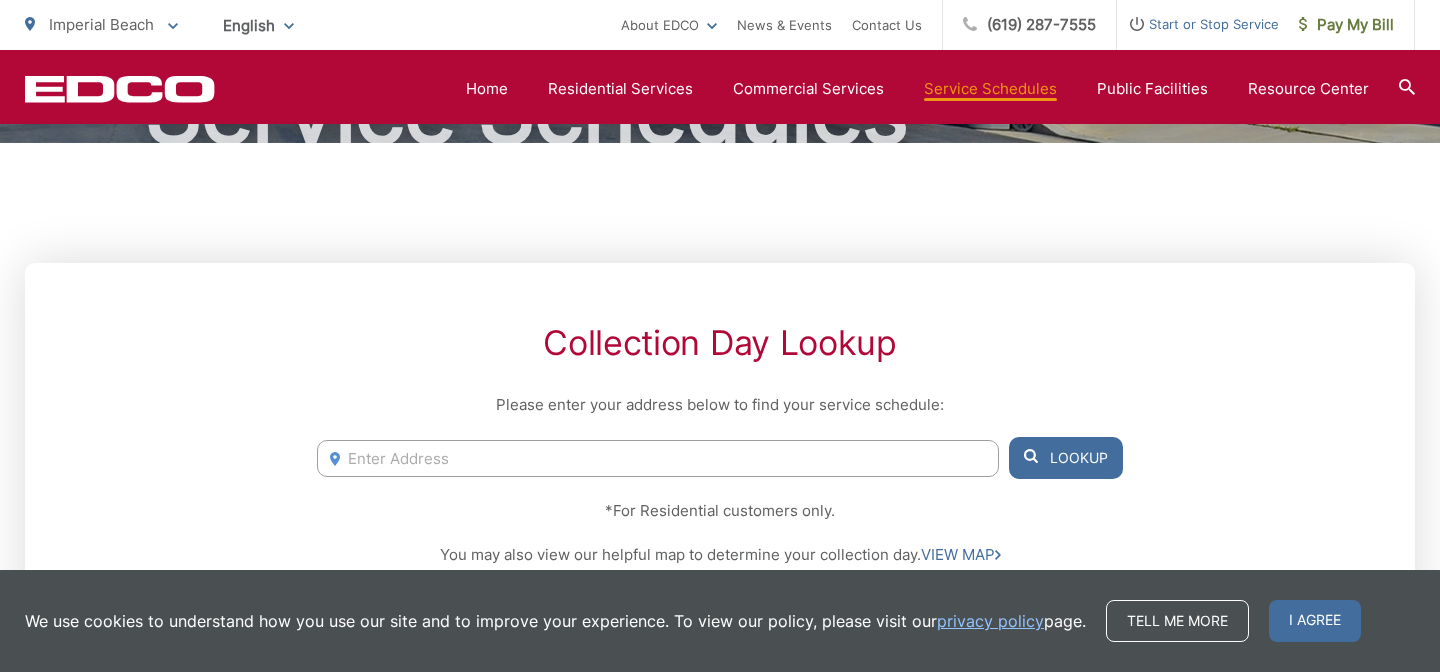scroll, scrollTop: 238, scrollLeft: 0, axis: vertical 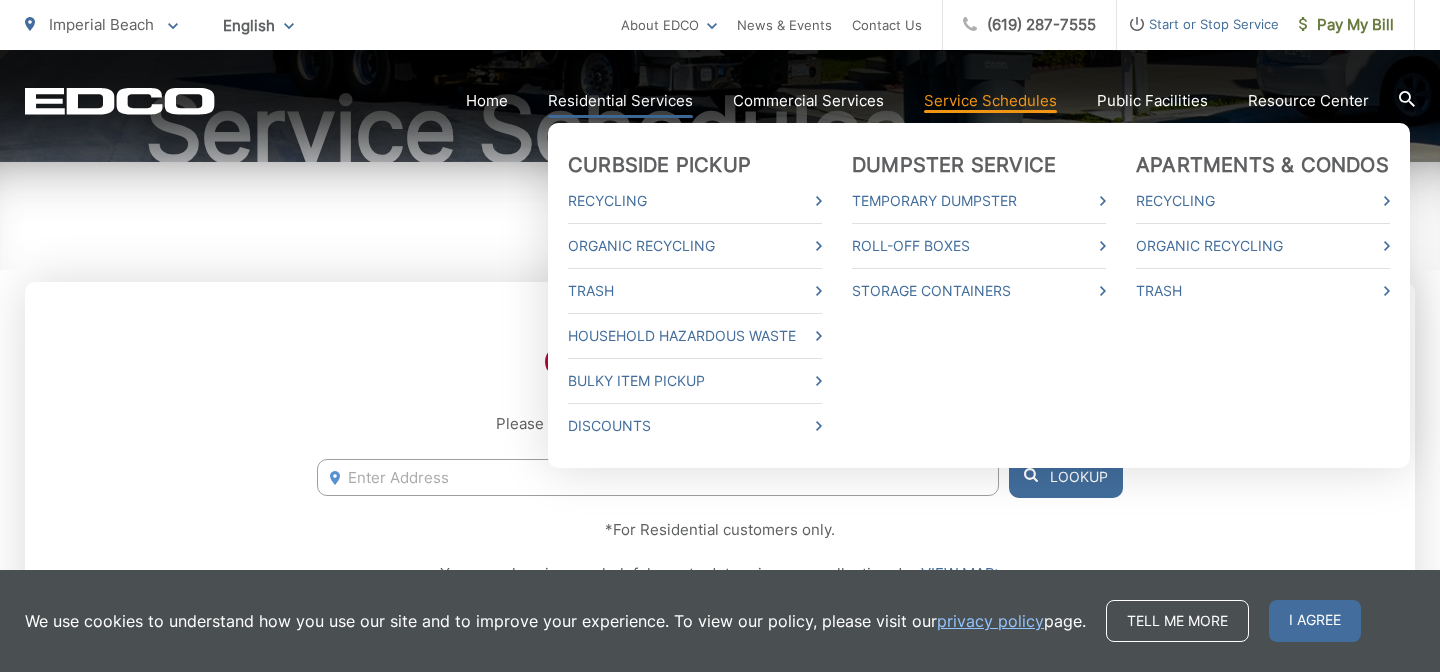 click on "Residential Services" at bounding box center [620, 101] 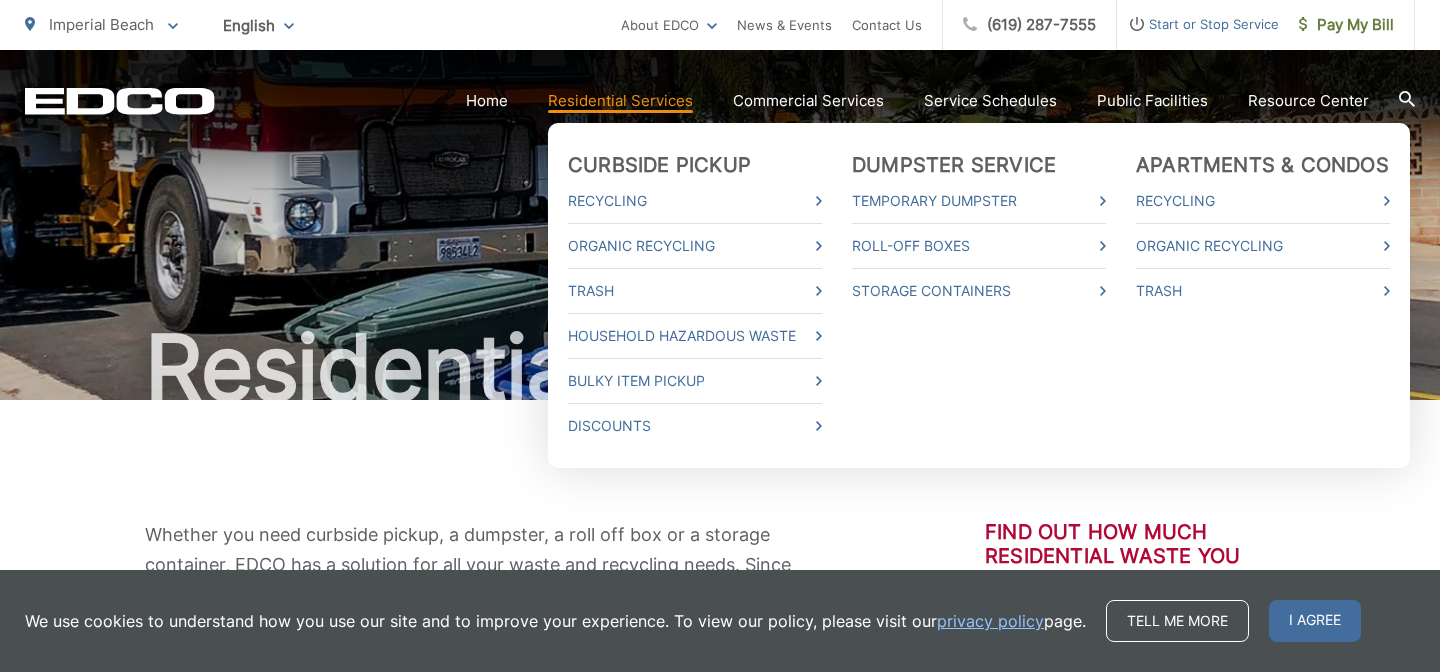 scroll, scrollTop: 0, scrollLeft: 0, axis: both 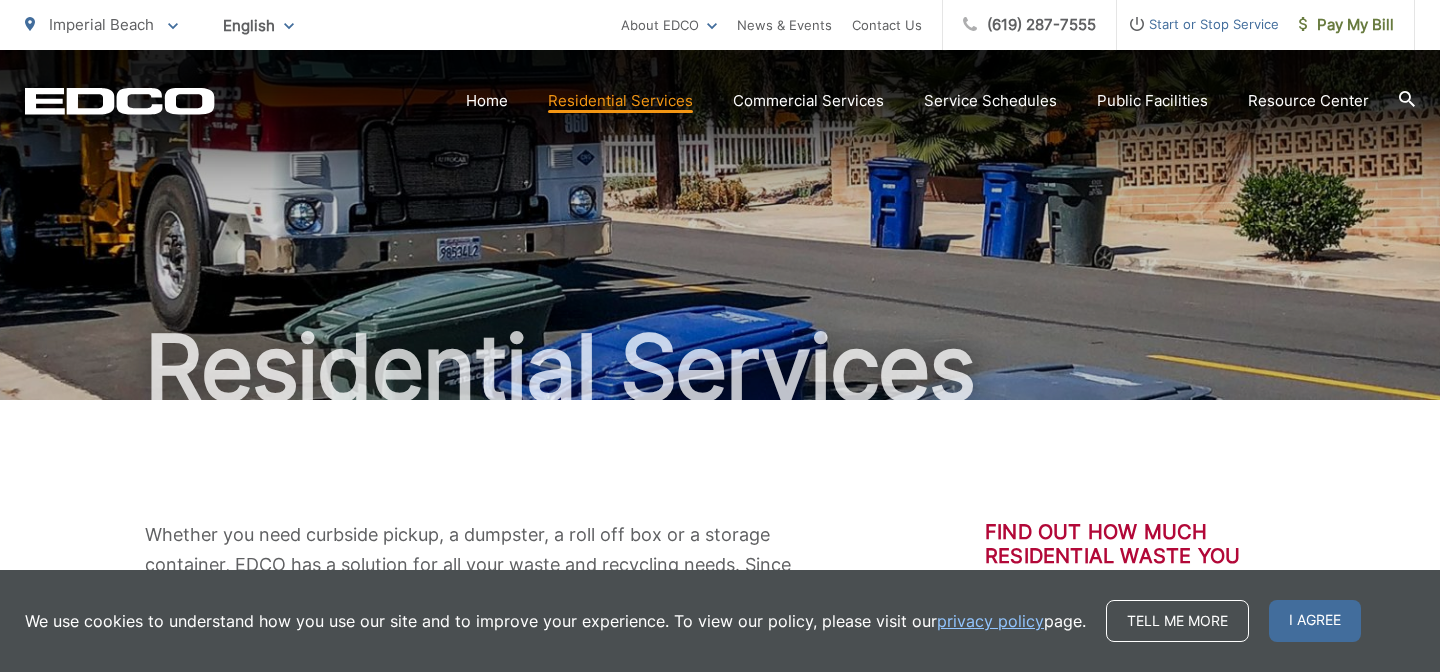 click on "Whether you need curbside pickup, a dumpster, a roll off box or a storage container, EDCO has a solution for all your waste and recycling needs. Since 1967, our commitment to superior service has offered customers peace of mind on collection day… week in and week out.
EDCO operates clean, well maintained equipment, and offers innovative waste collection and recycling services to meet the needs of each customer. Our service team provides a level of commitment, integrity, and personal attention that a family owned and operated company takes pride in offering.
Find out how much residential waste you divert from the landfill
Diversion Calculator" at bounding box center [720, 650] 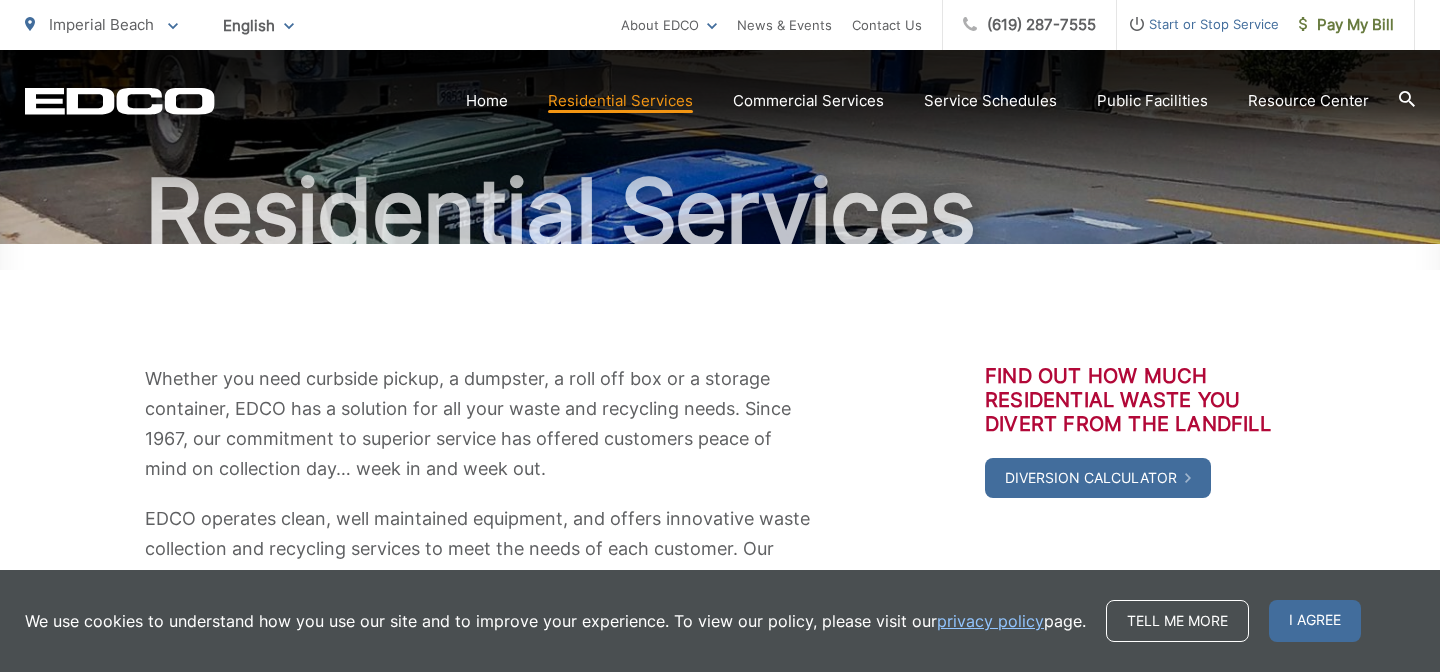 scroll, scrollTop: 165, scrollLeft: 0, axis: vertical 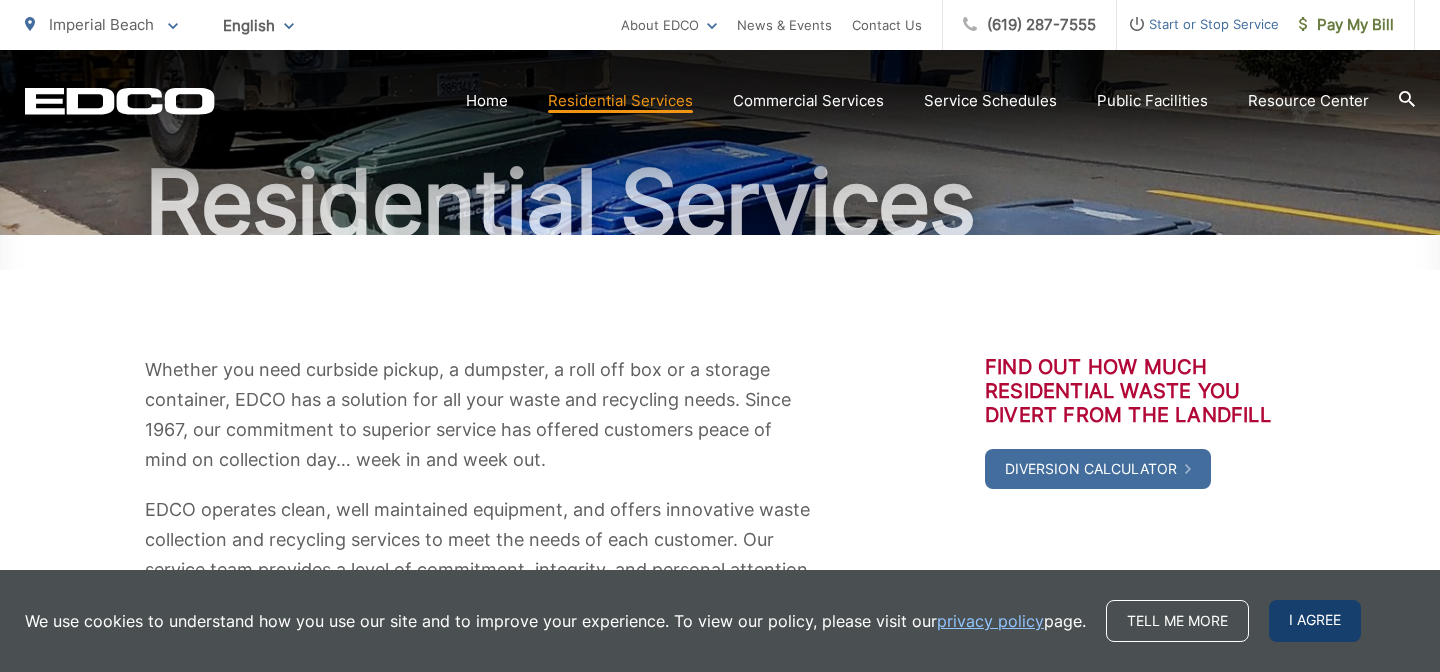 click on "I agree" at bounding box center (1315, 621) 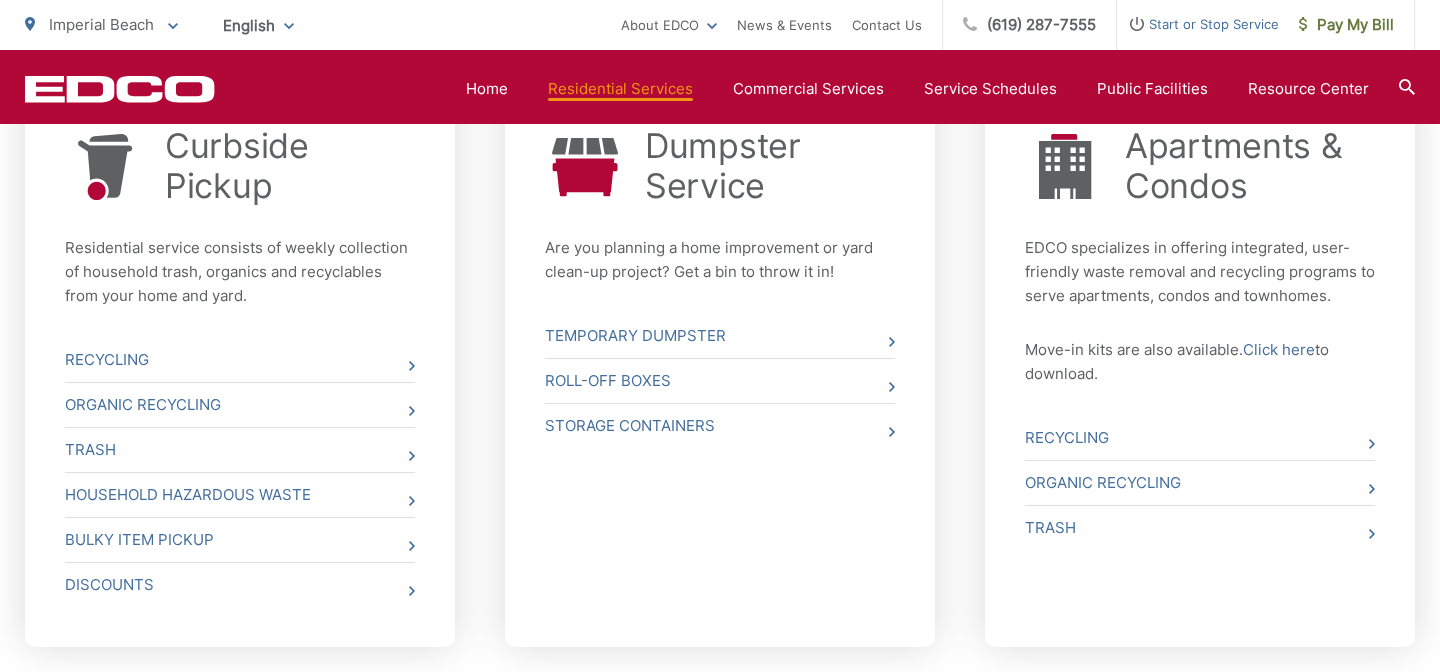 scroll, scrollTop: 839, scrollLeft: 0, axis: vertical 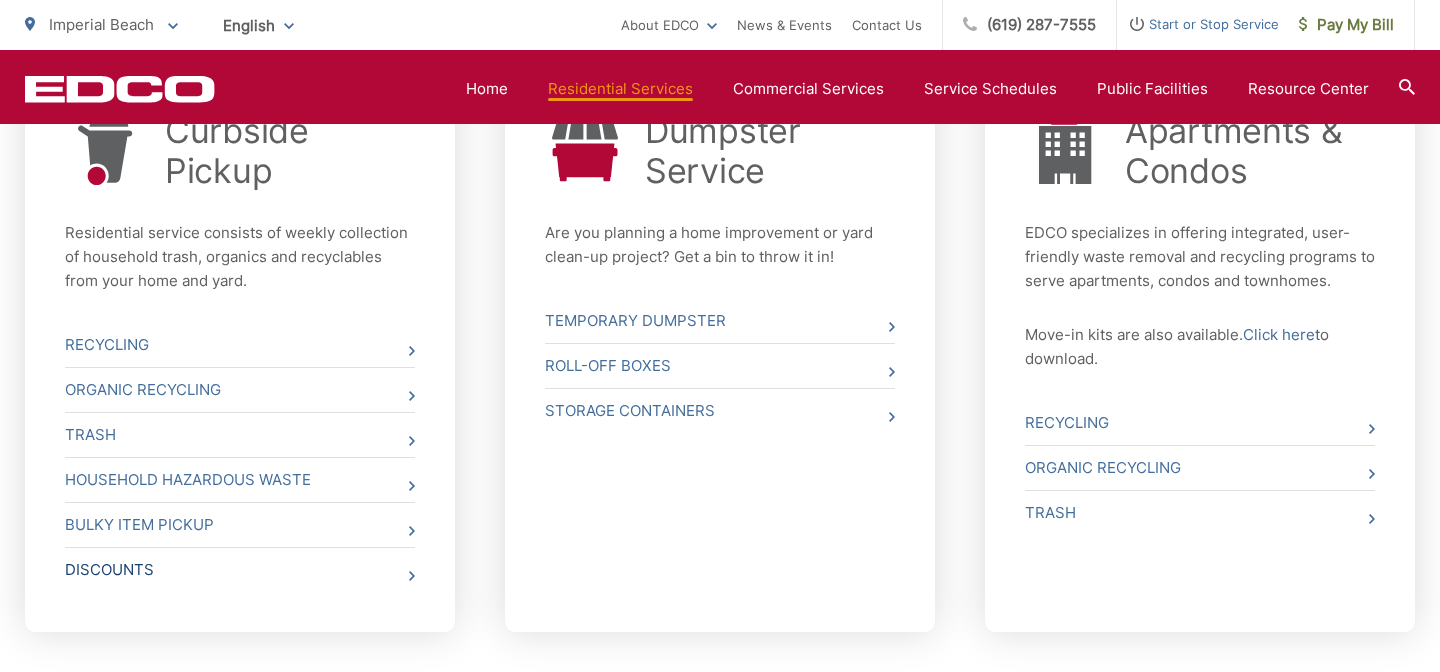 click on "Discounts" at bounding box center (240, 570) 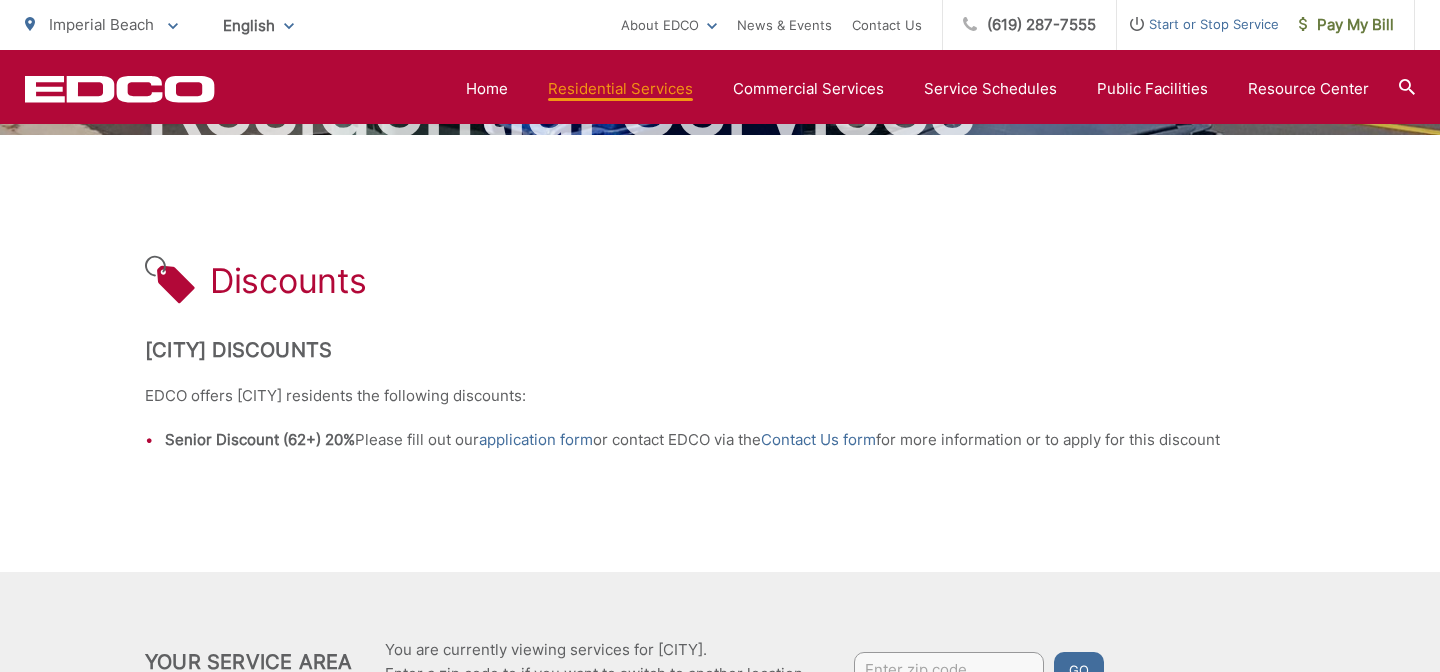 scroll, scrollTop: 244, scrollLeft: 0, axis: vertical 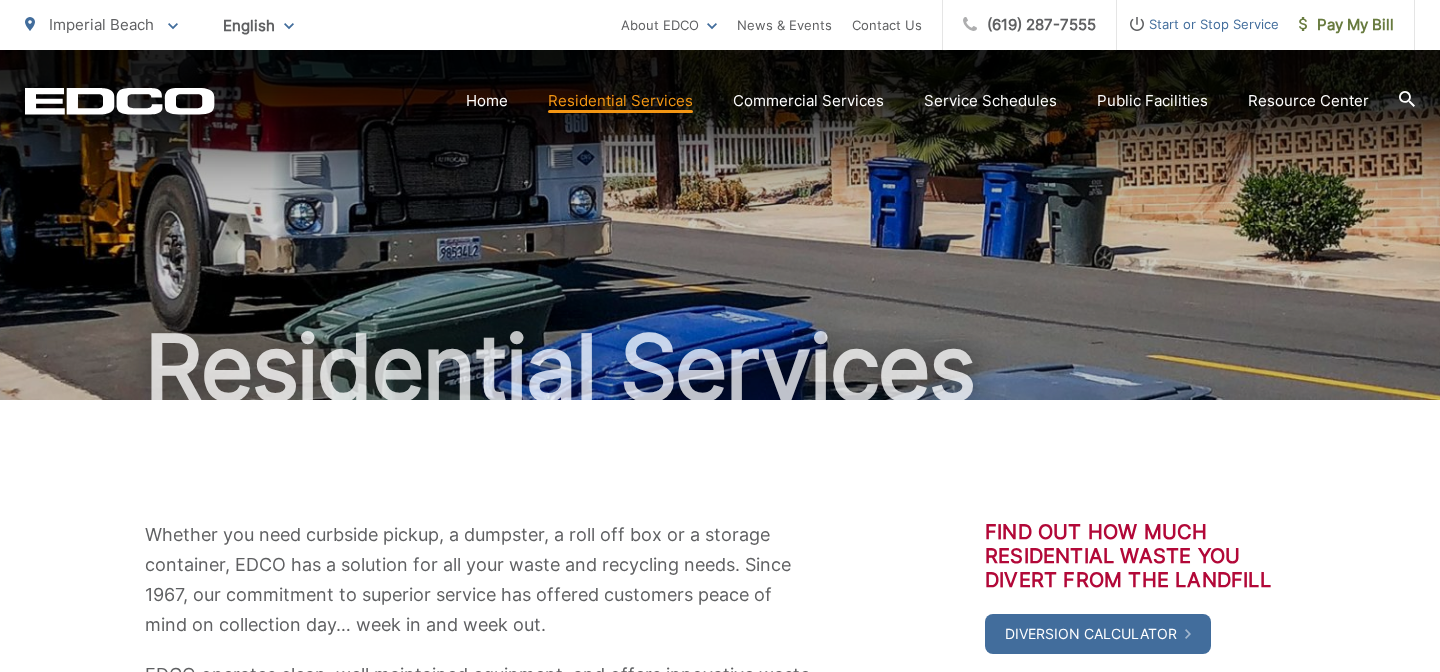 click on "Start or Stop Service" at bounding box center [1198, 24] 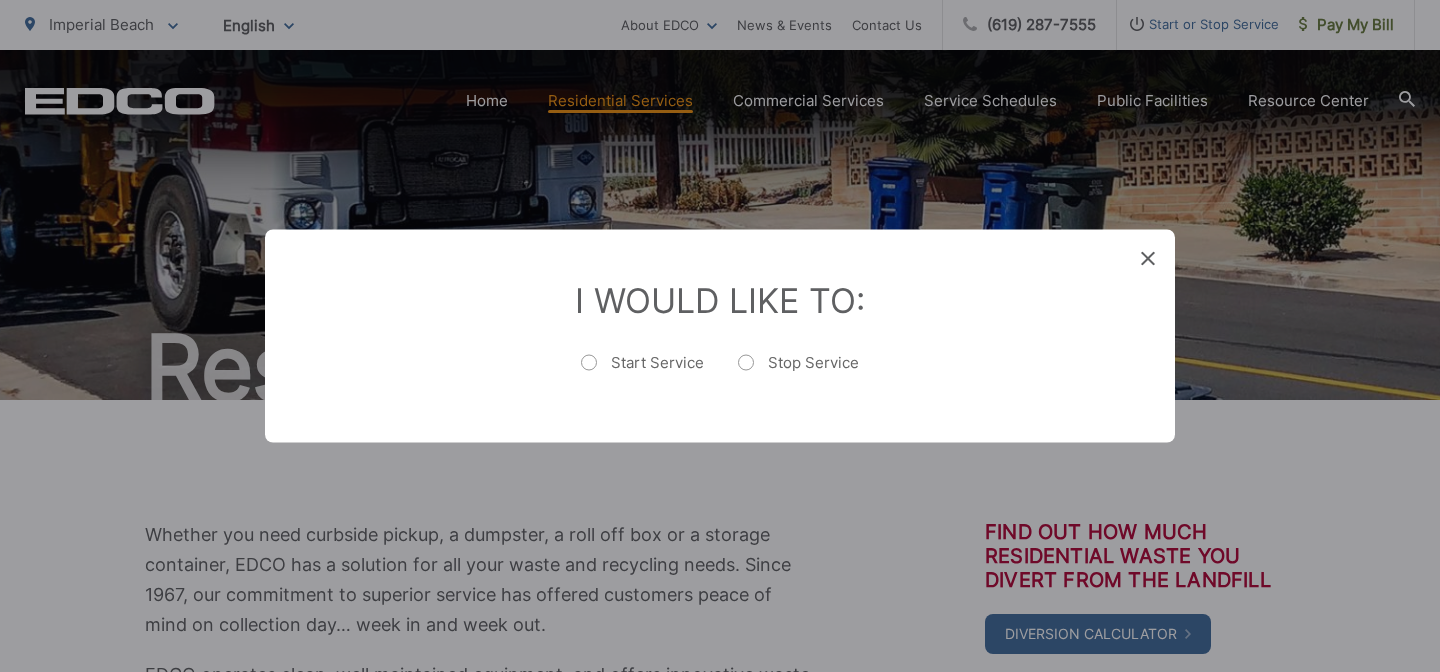 click on "Start Service" at bounding box center [642, 373] 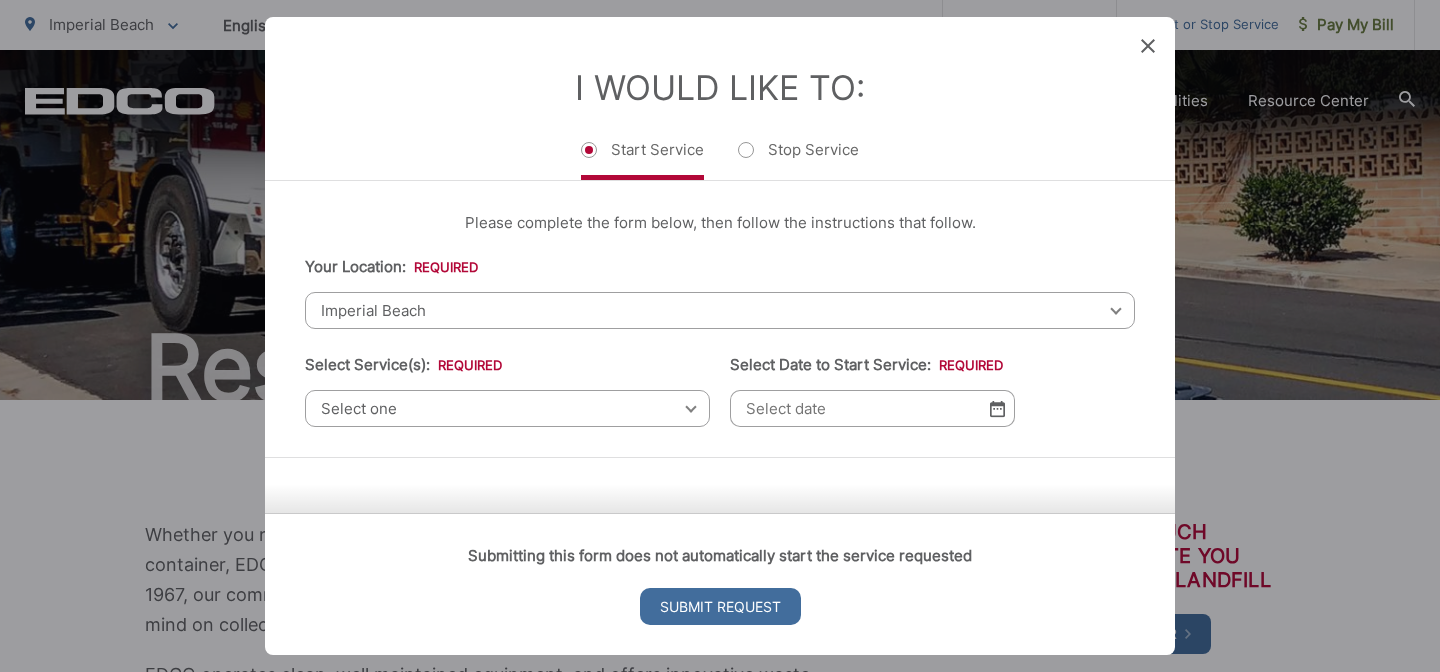 click on "Select one" at bounding box center [507, 408] 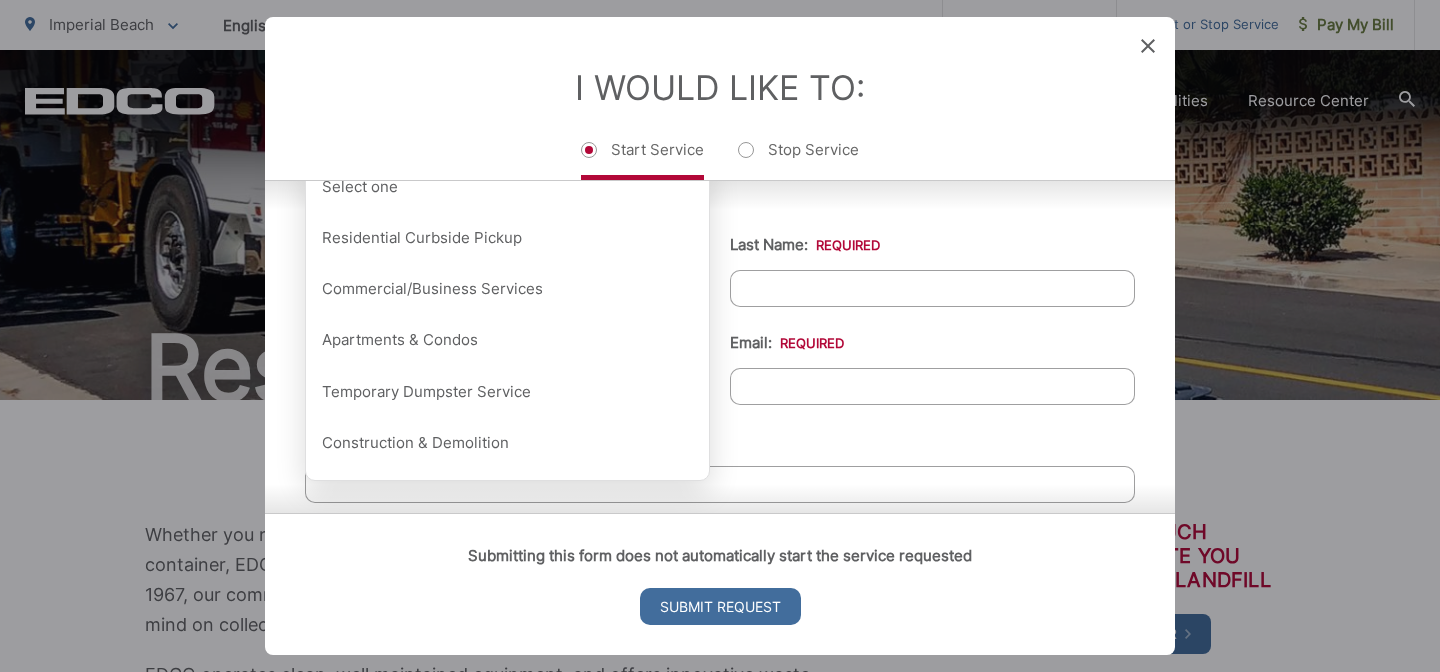 scroll, scrollTop: 283, scrollLeft: 0, axis: vertical 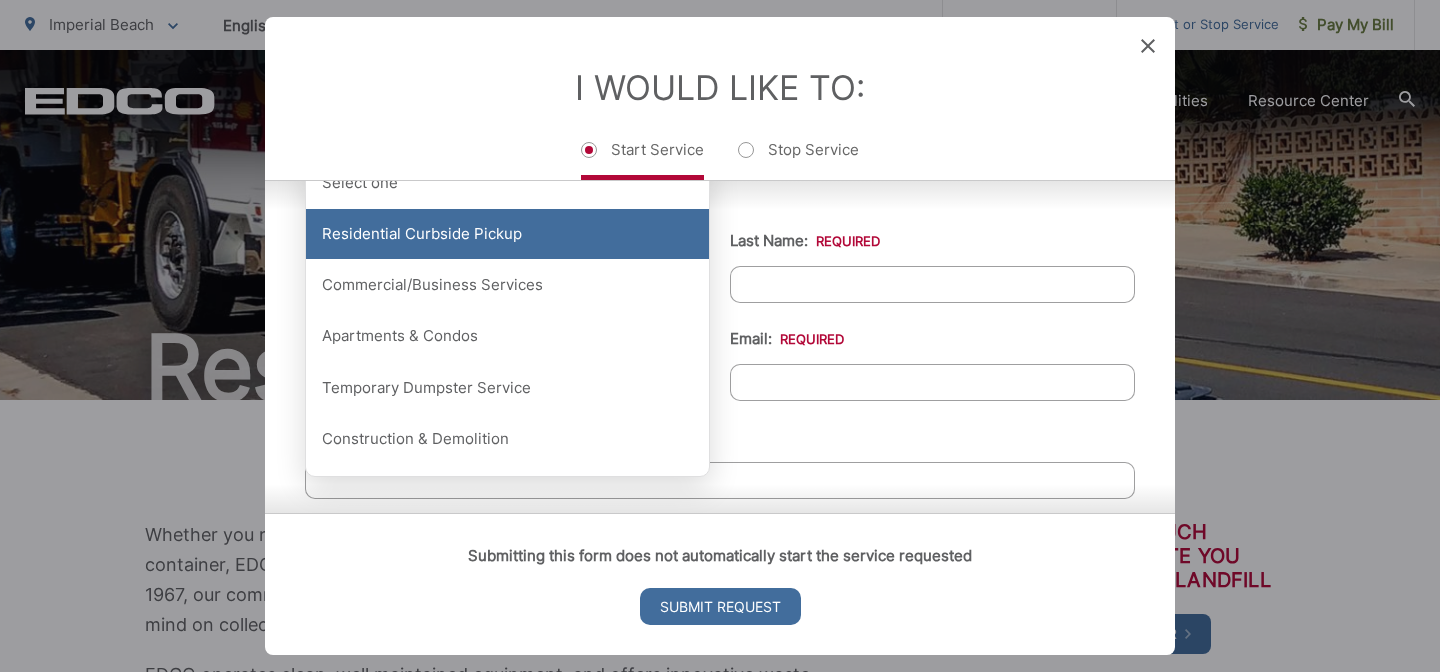 click on "Residential Curbside Pickup" at bounding box center (507, 234) 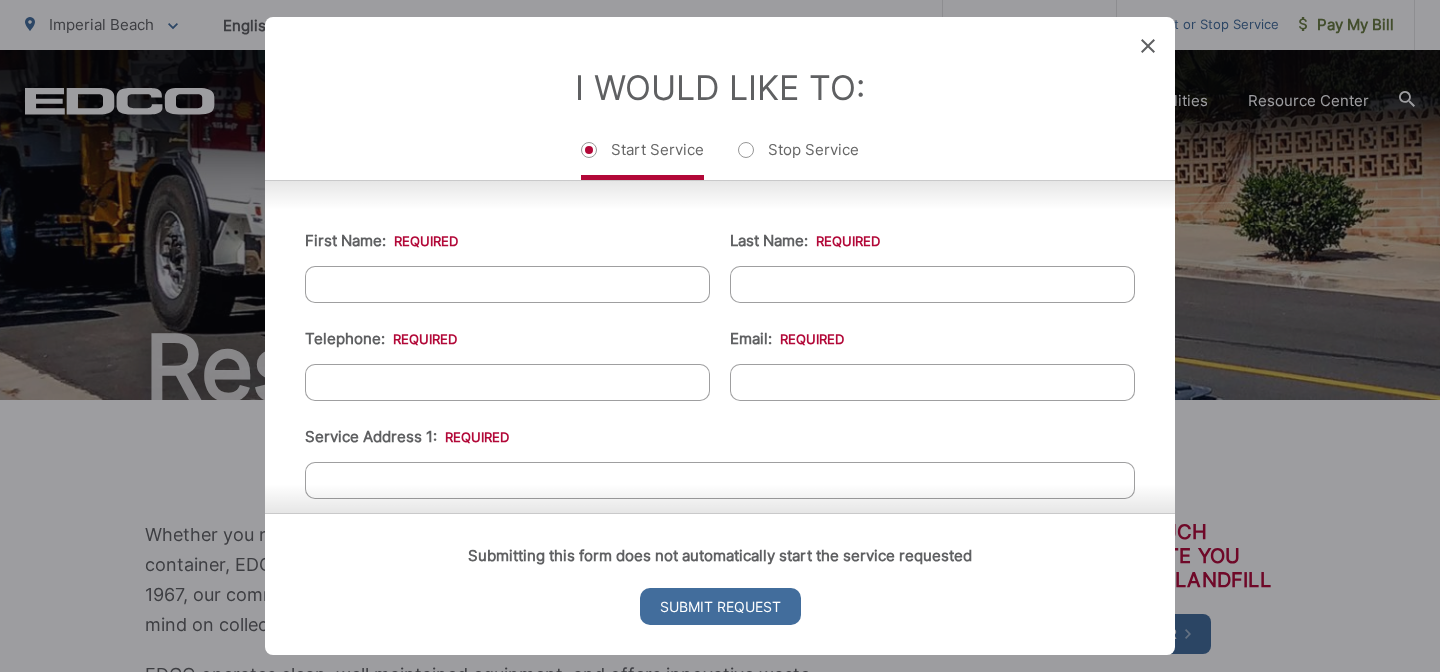click on "First Name: *" at bounding box center (507, 284) 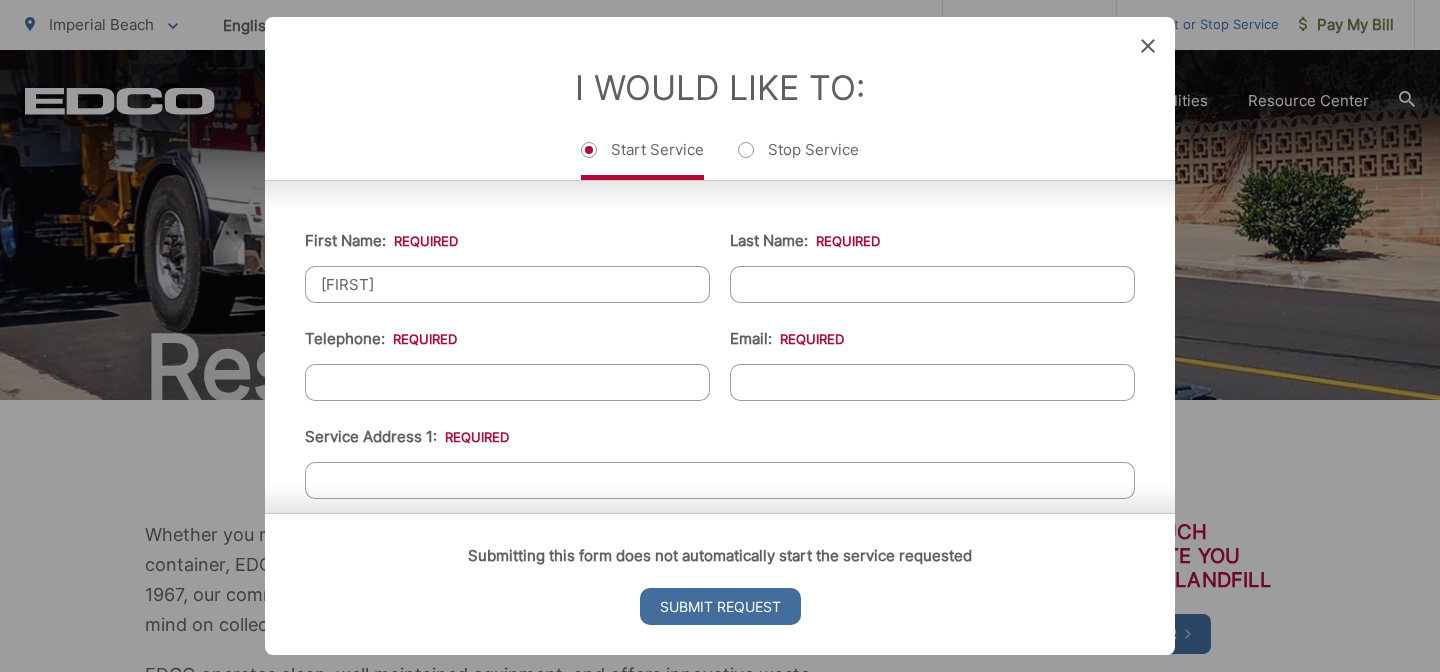 type on "[LAST]" 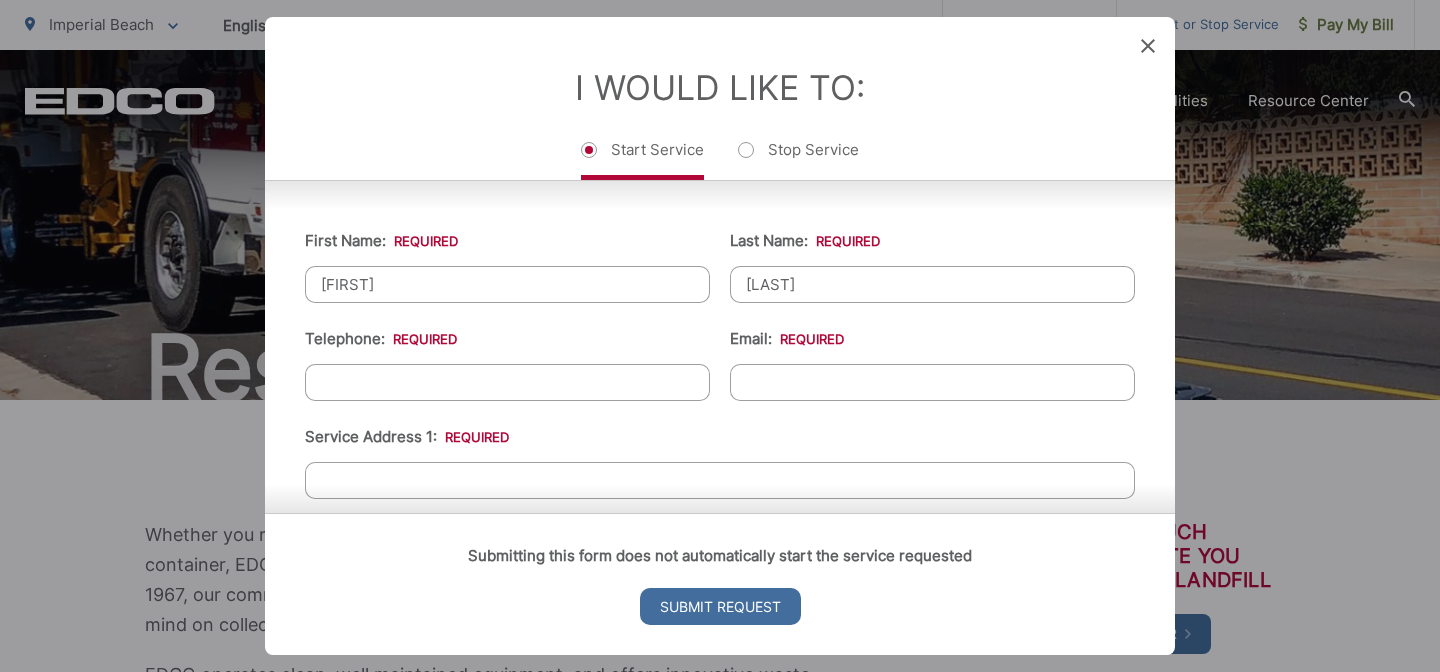 type on "[PHONE]" 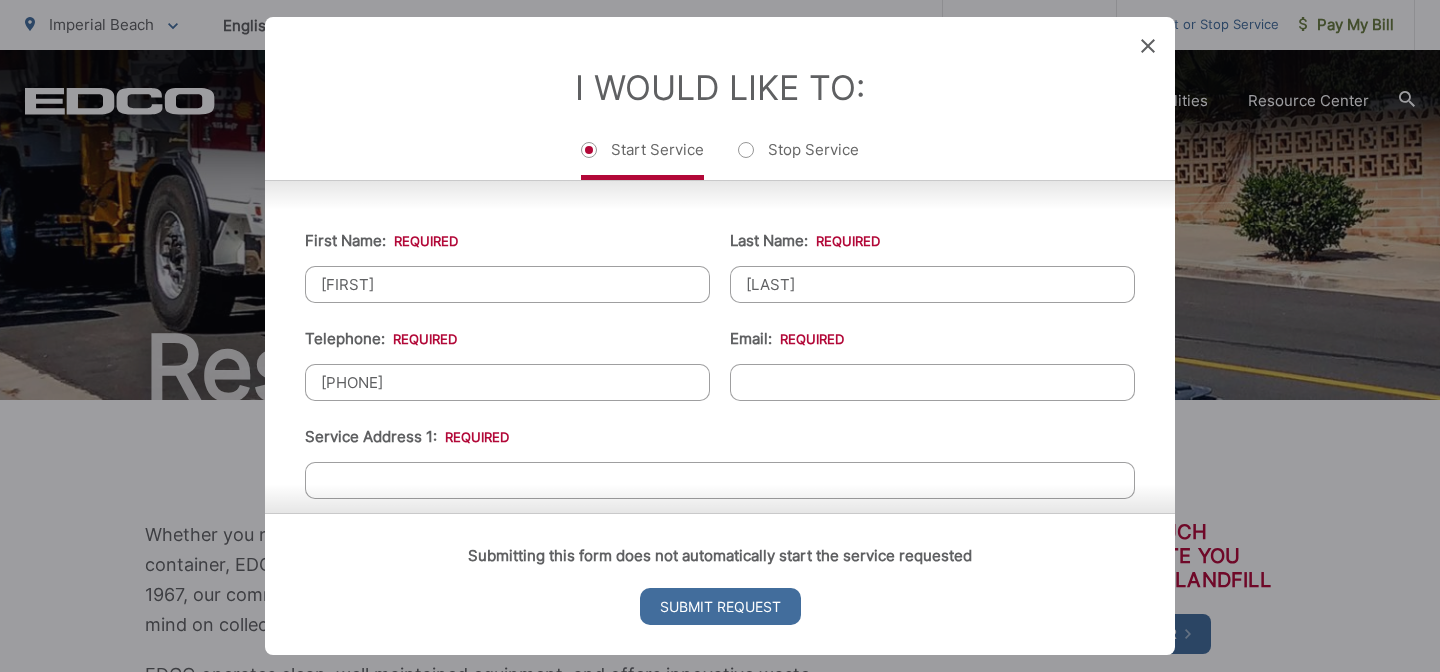 type on "[EMAIL]" 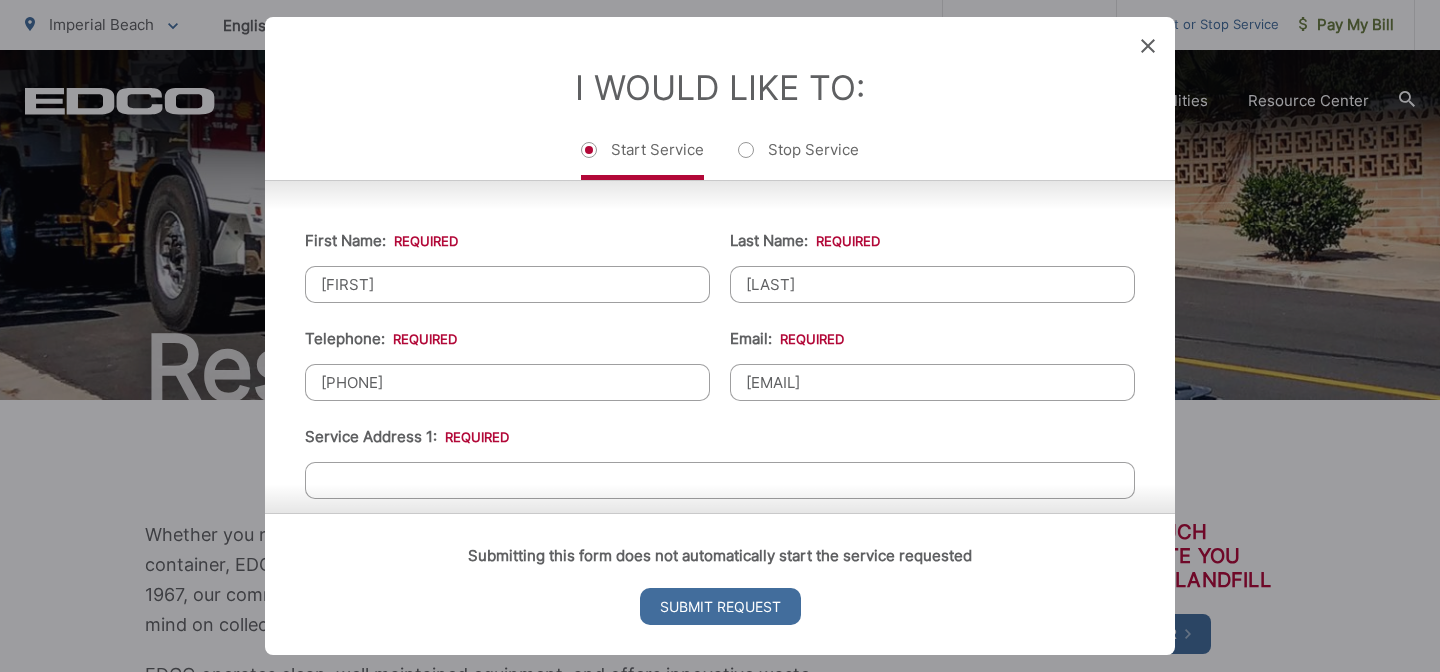 type on "[NUMBER] [STREET]" 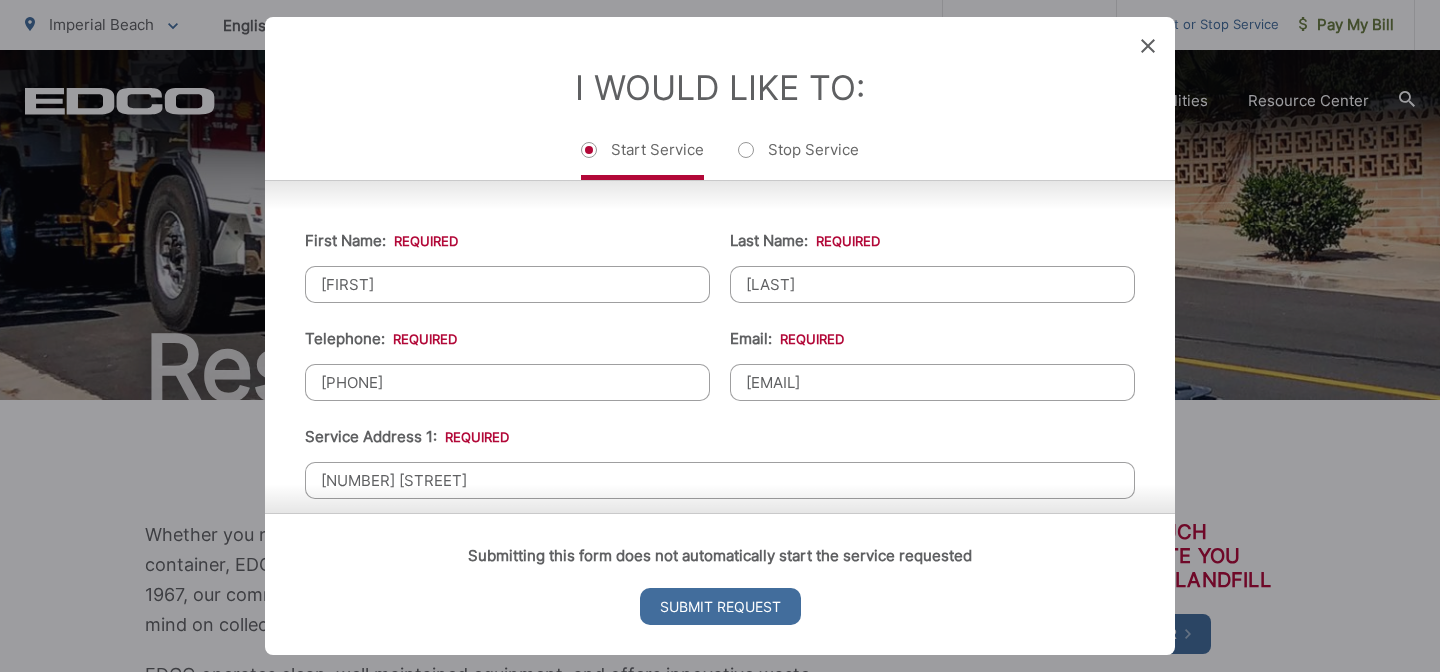 type on "([PHONE])" 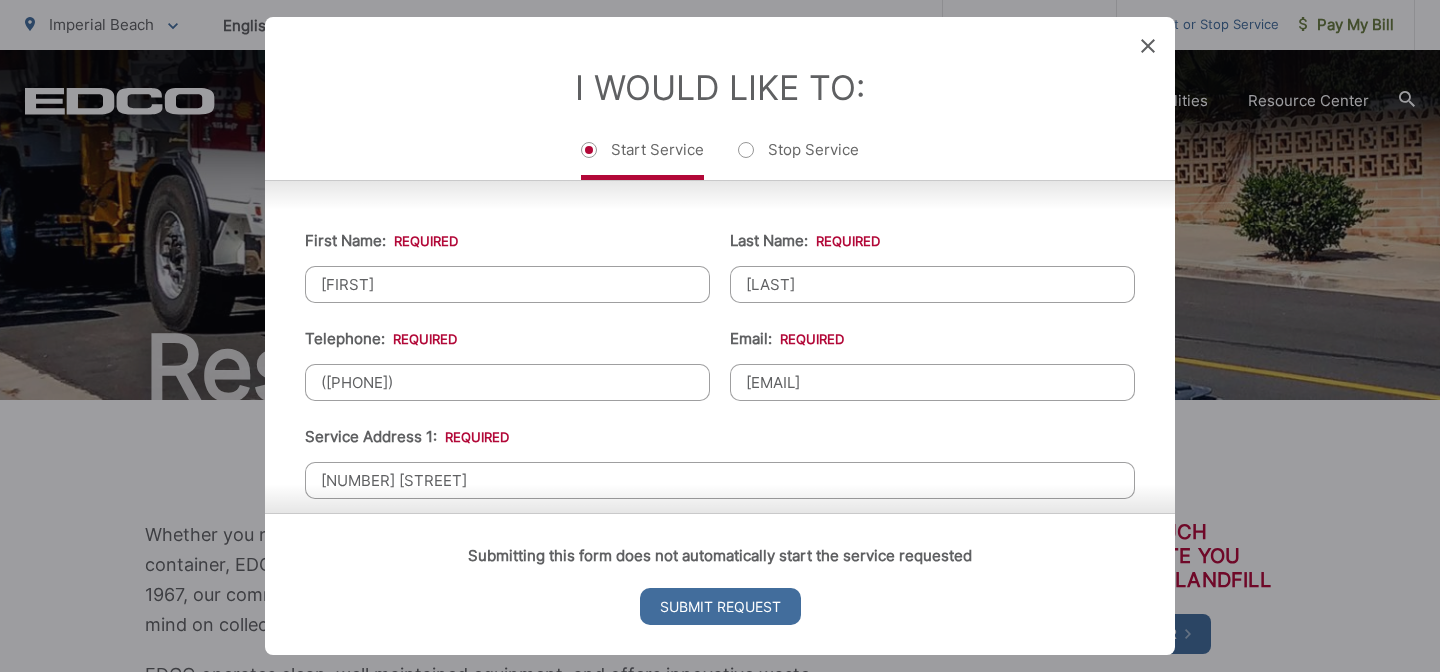 click on "Service Address 1: * [NUMBER] [STREET]" at bounding box center [720, 462] 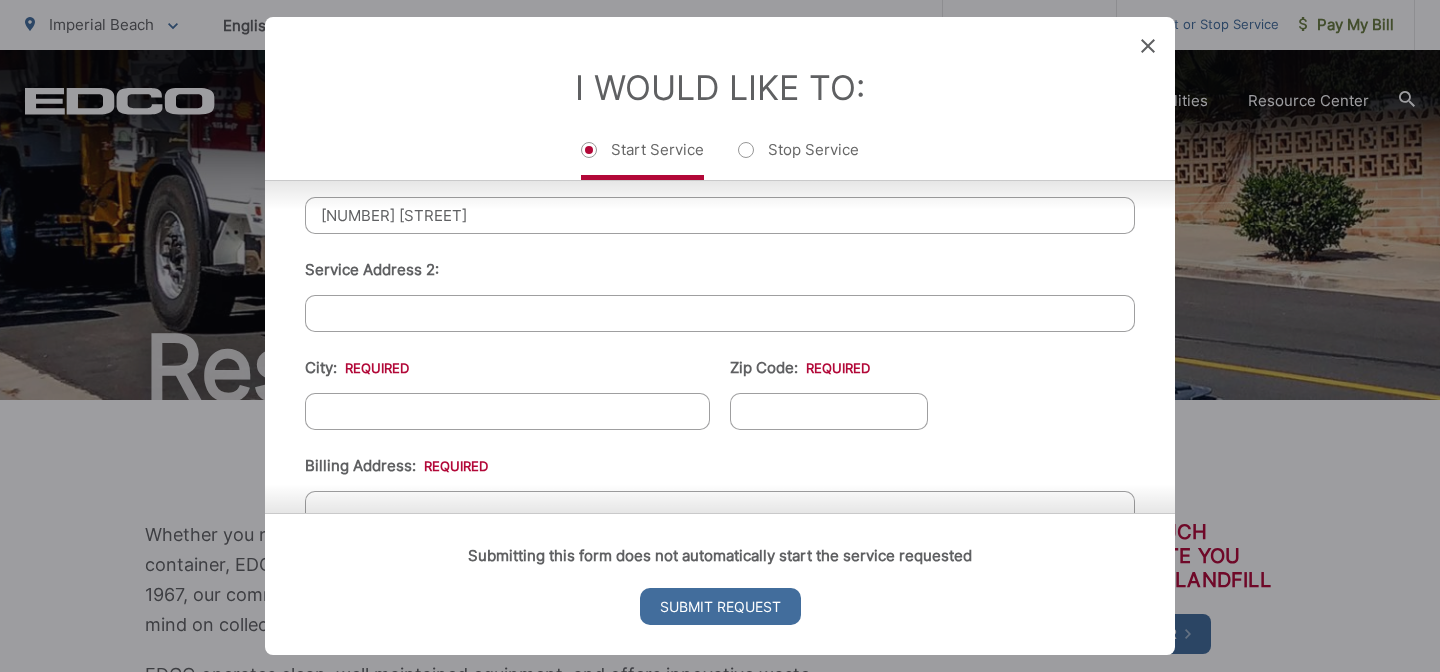 scroll, scrollTop: 580, scrollLeft: 0, axis: vertical 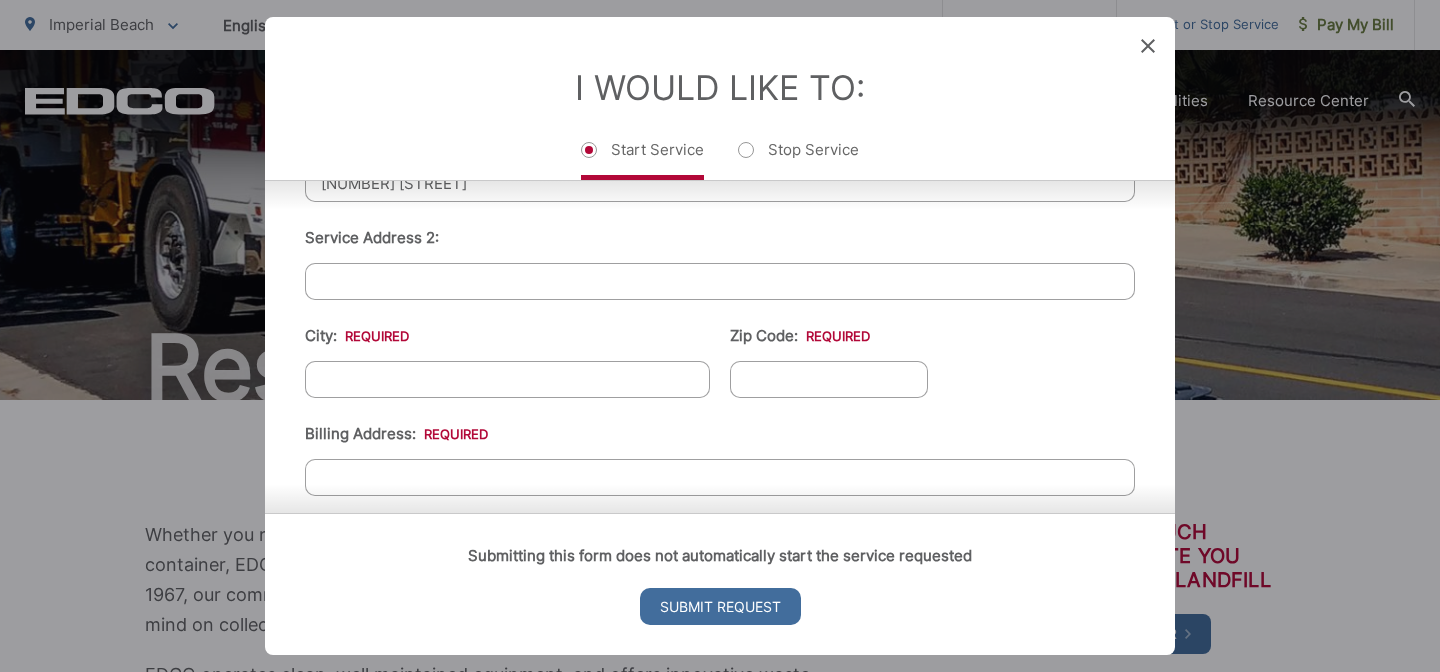 click on "City: *" at bounding box center [507, 379] 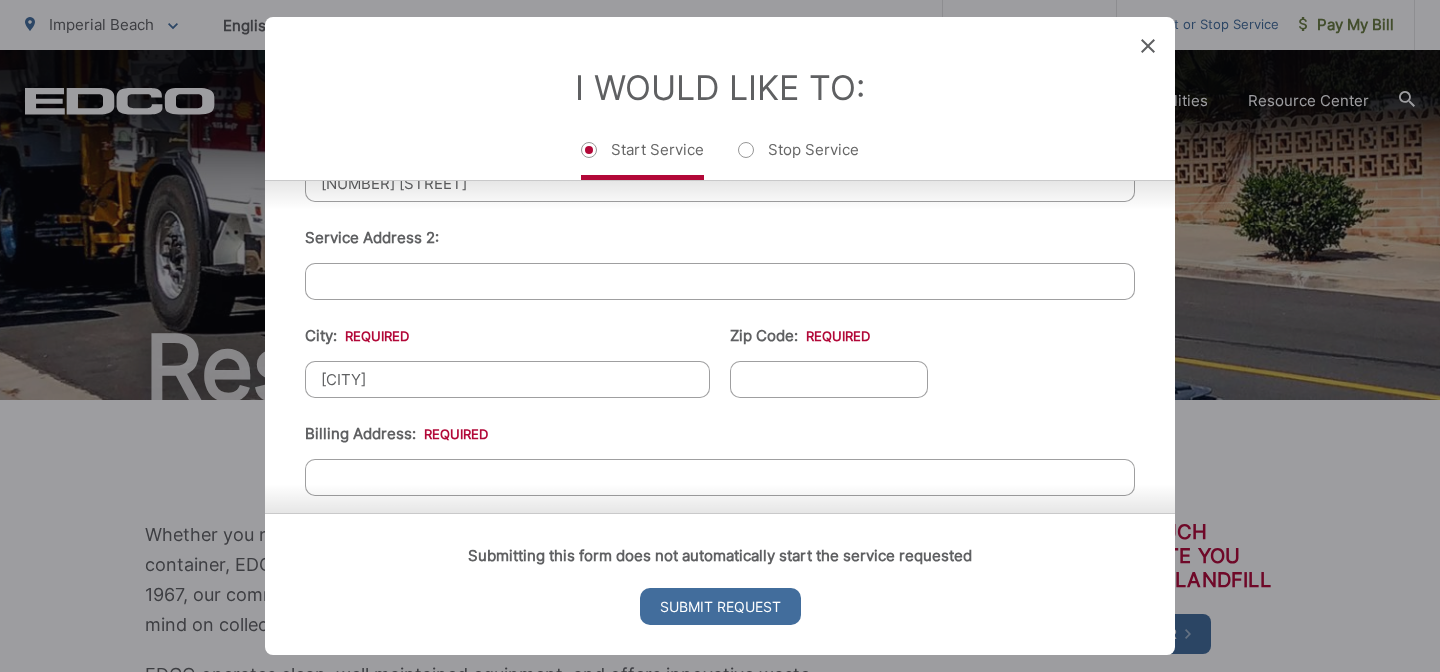type on "91932" 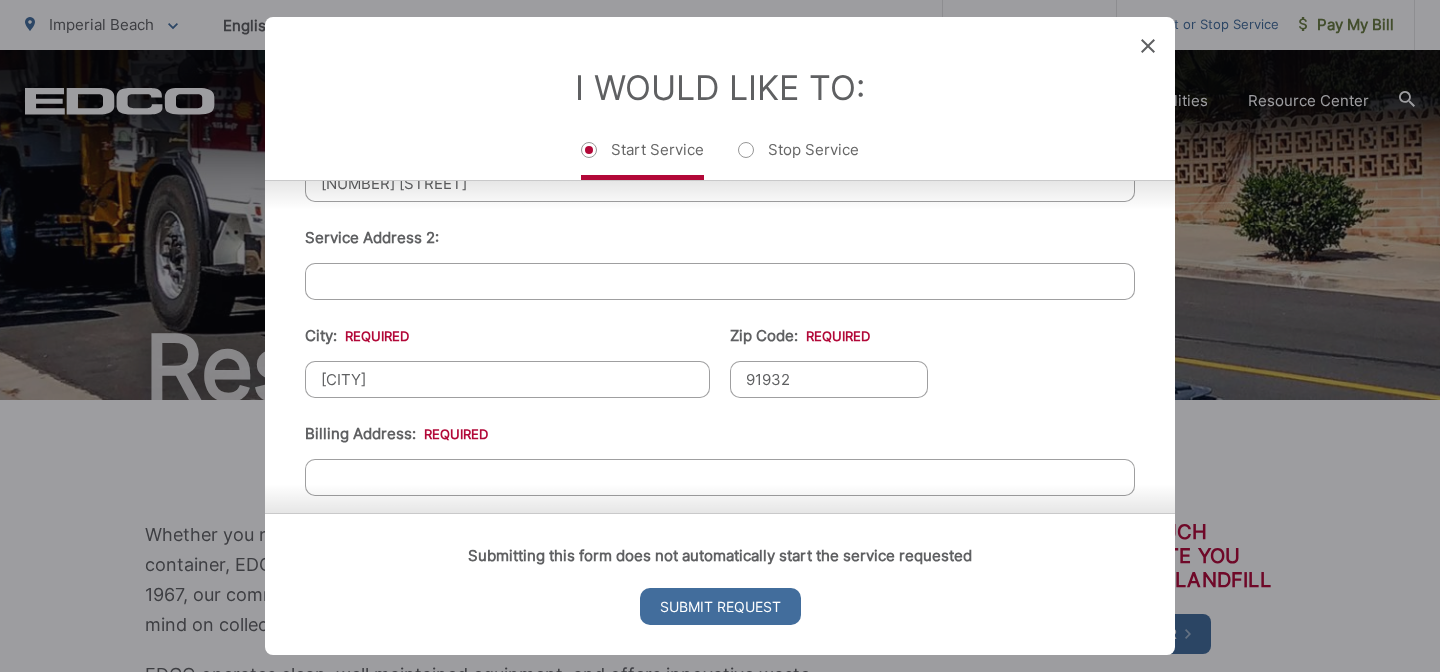 type on "[NUMBER] [STREET]" 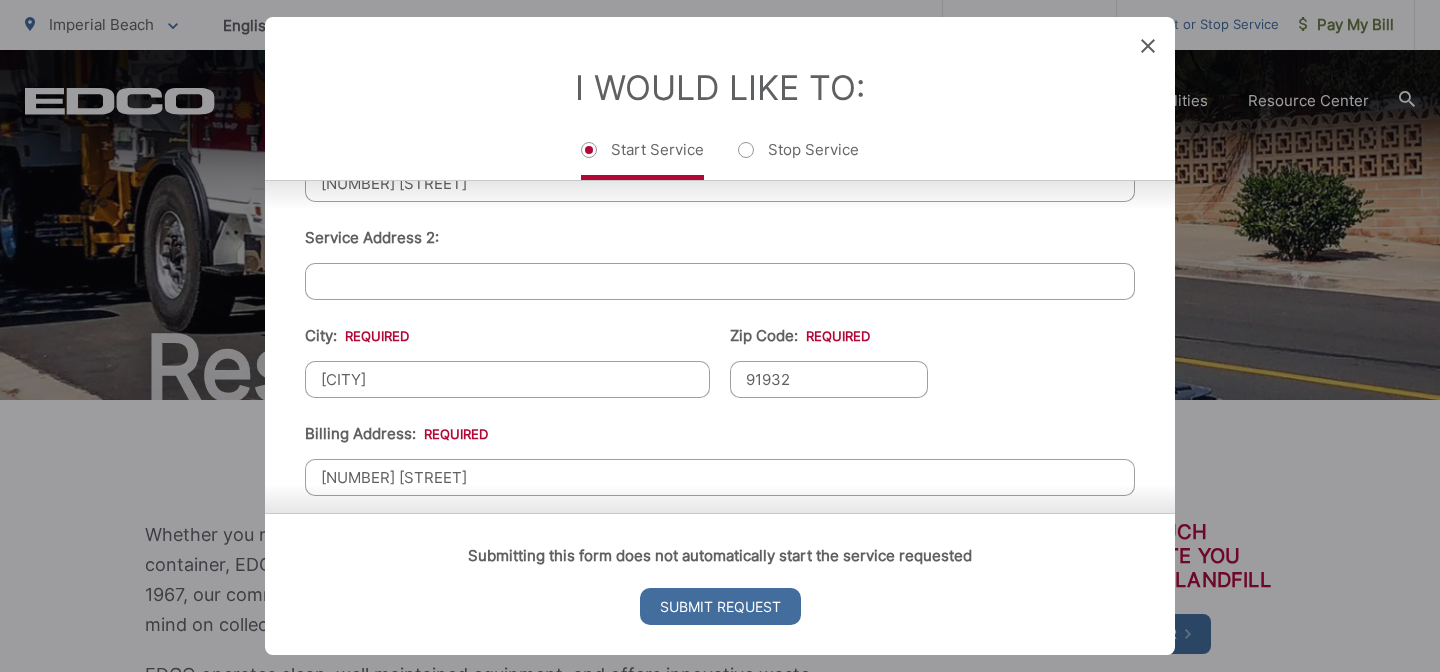 click on "Billing Address: * [NUMBER] [STREET]" at bounding box center (720, 459) 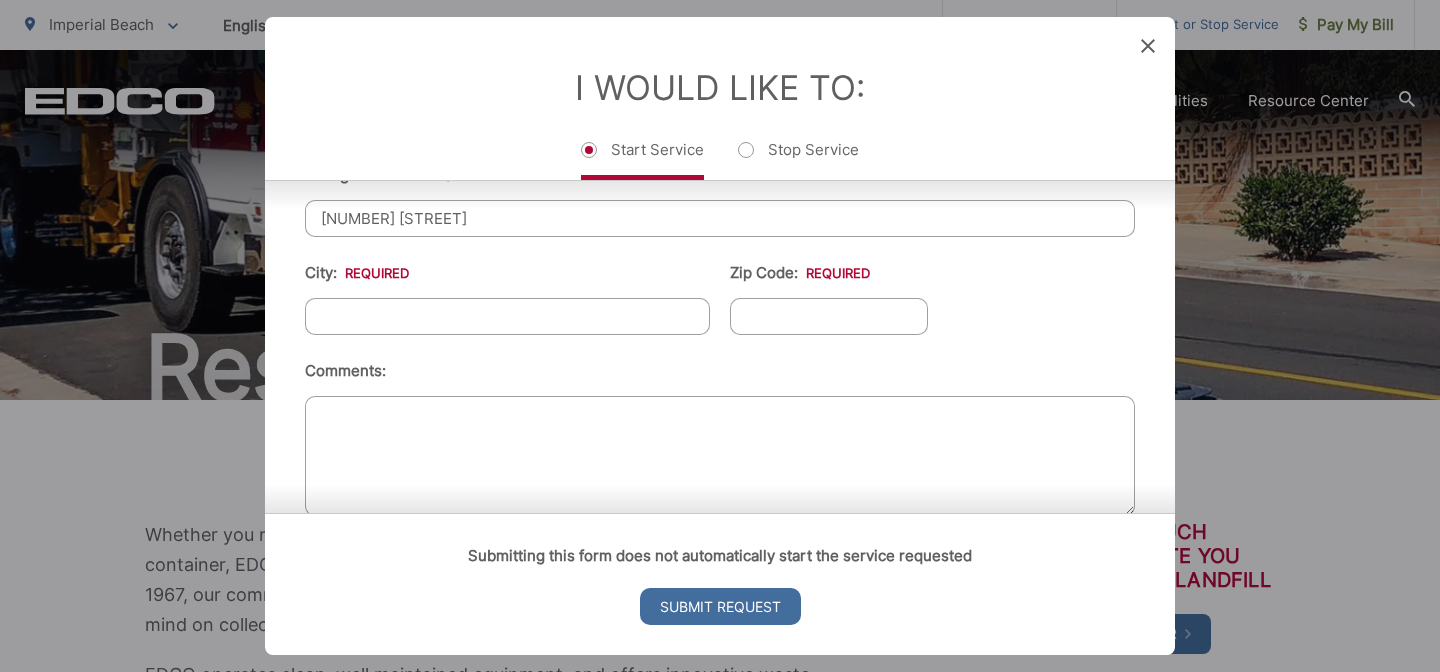 scroll, scrollTop: 853, scrollLeft: 0, axis: vertical 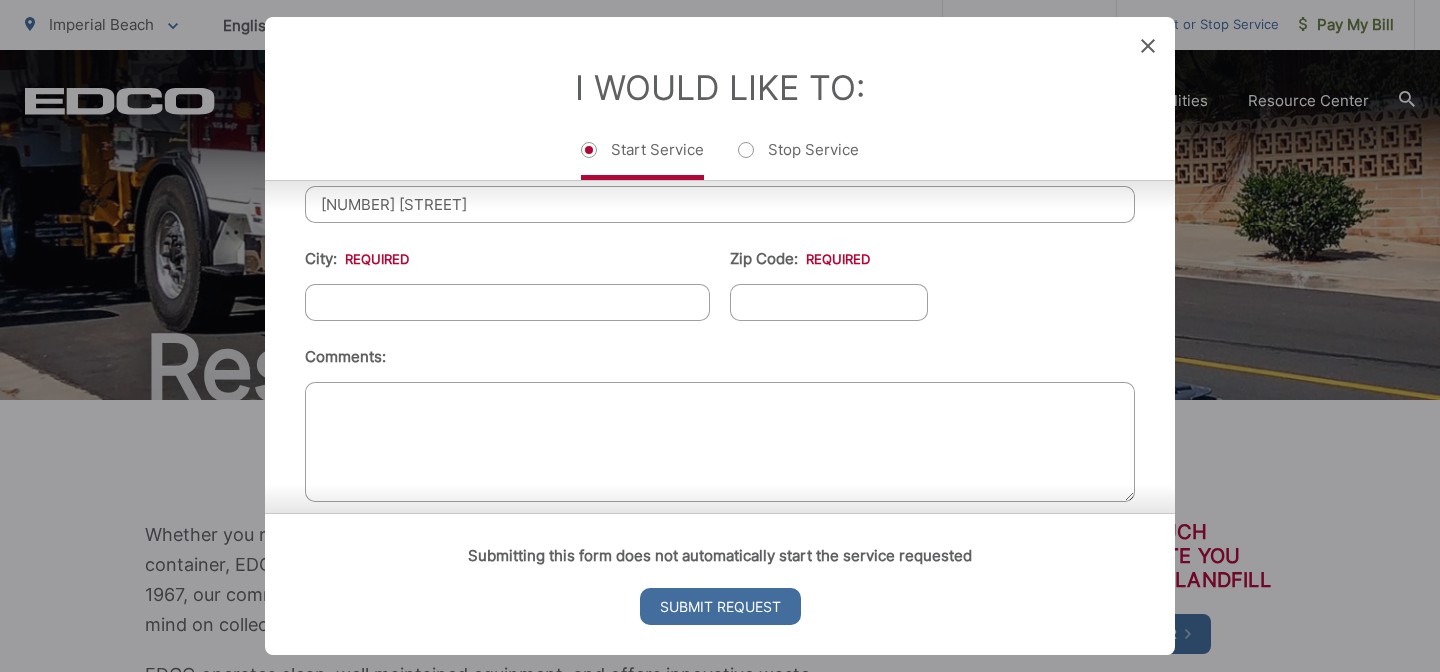 click on "City: *" at bounding box center (507, 302) 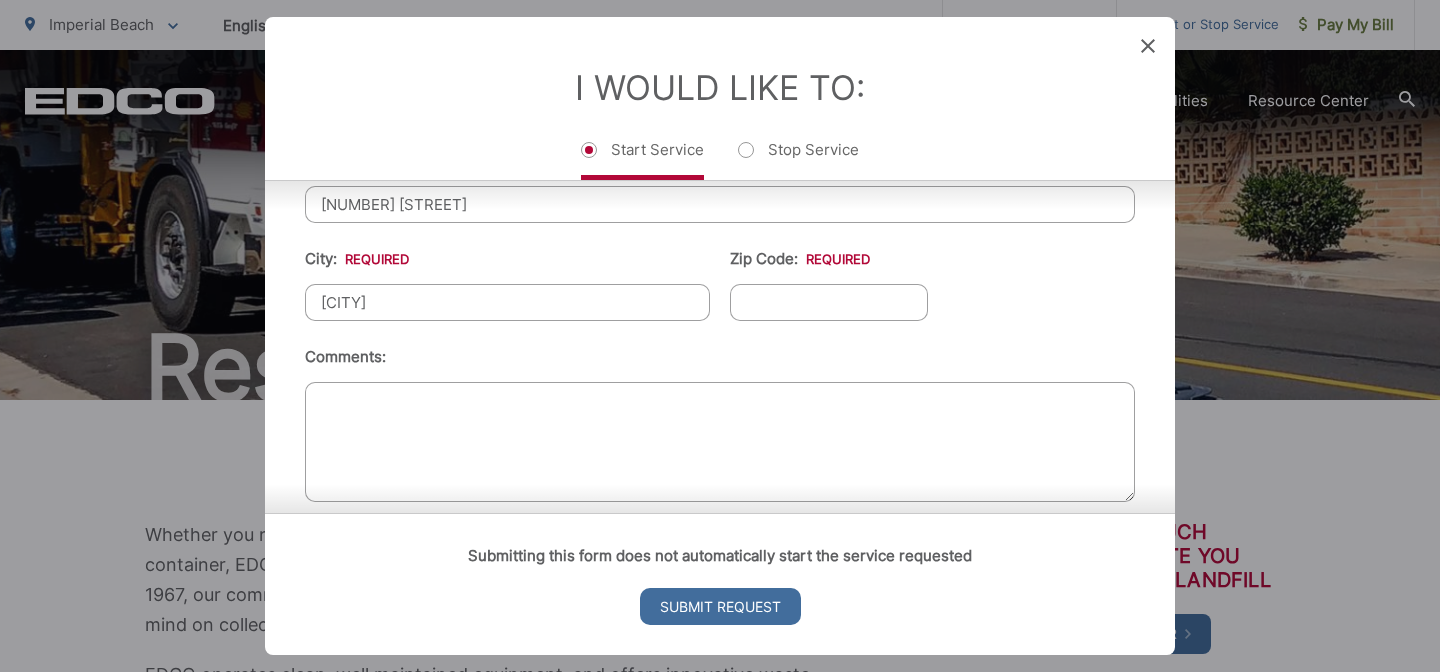 type on "91932" 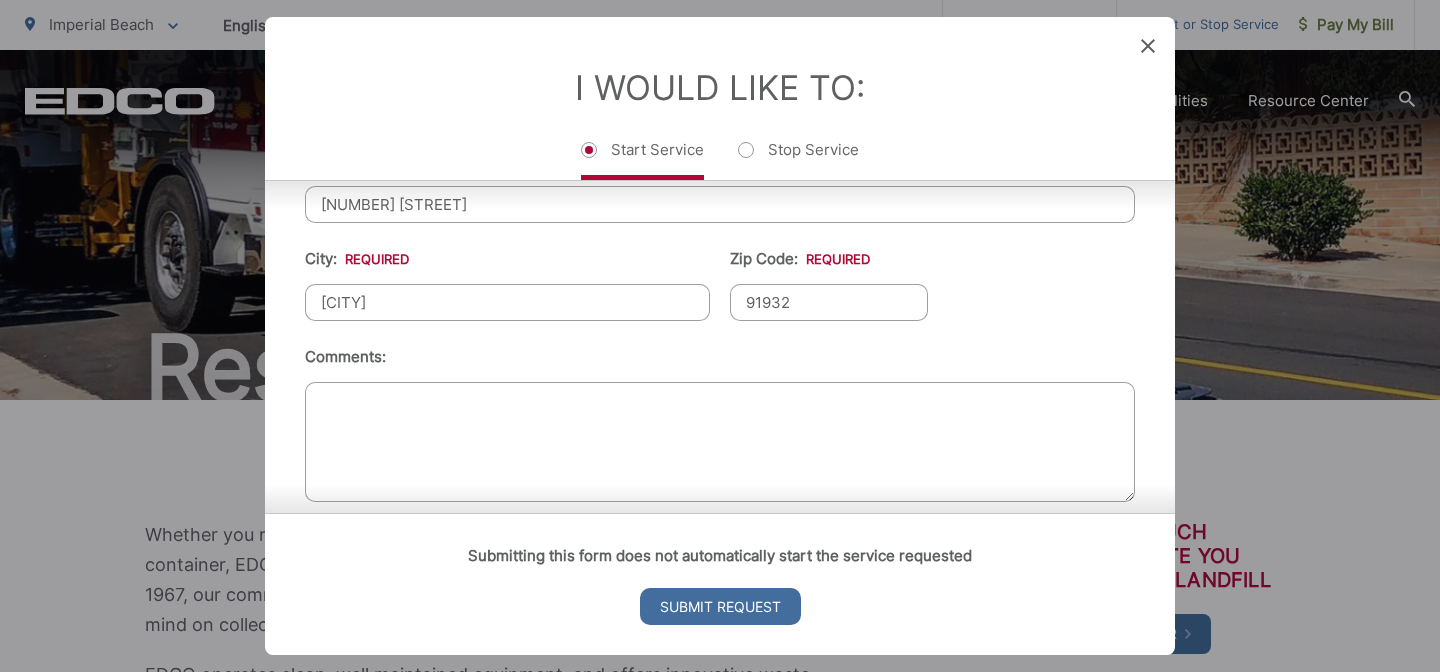 click on "Comments:" at bounding box center (720, 427) 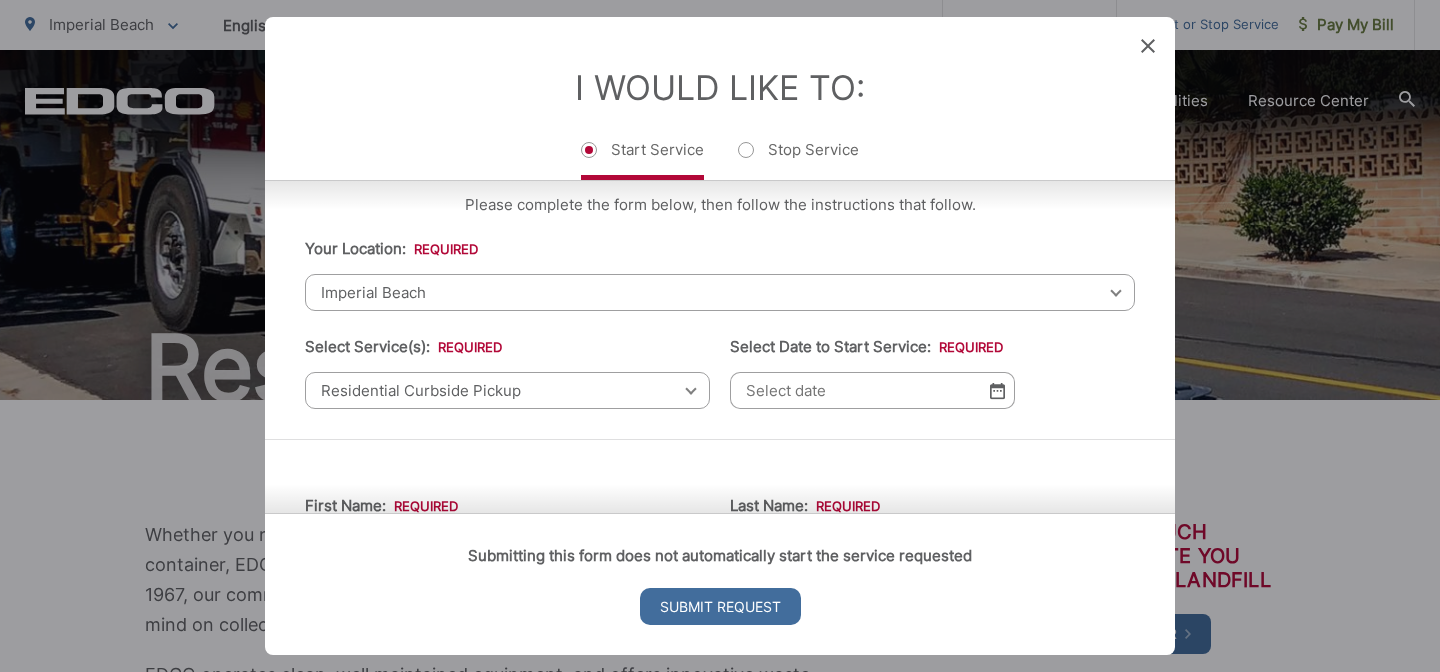 scroll, scrollTop: 0, scrollLeft: 0, axis: both 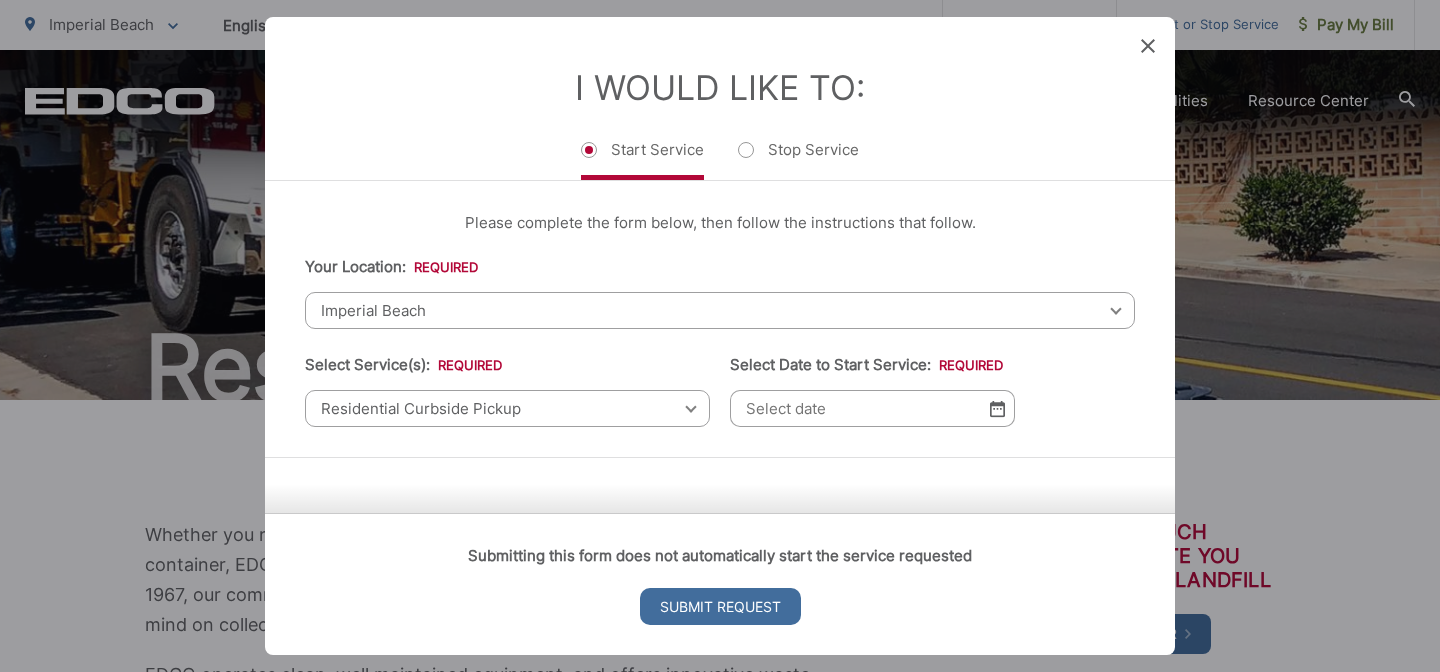 click at bounding box center (997, 408) 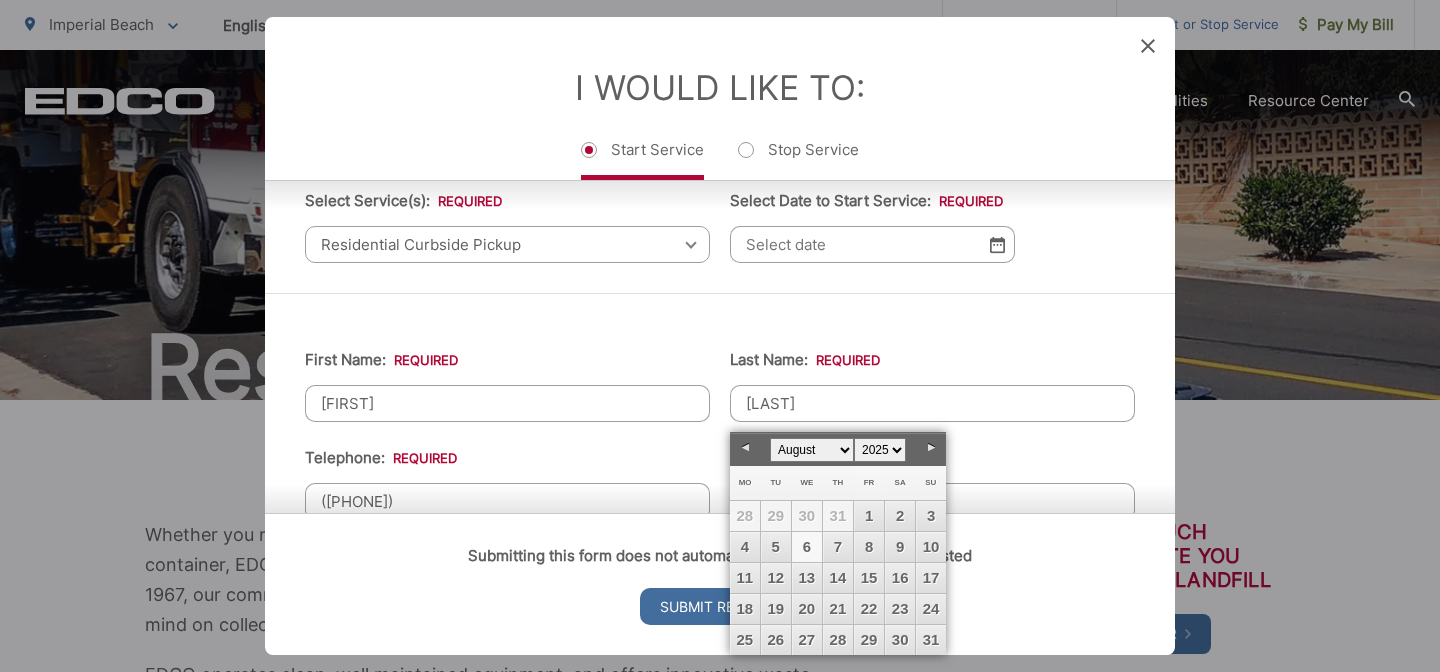 scroll, scrollTop: 172, scrollLeft: 0, axis: vertical 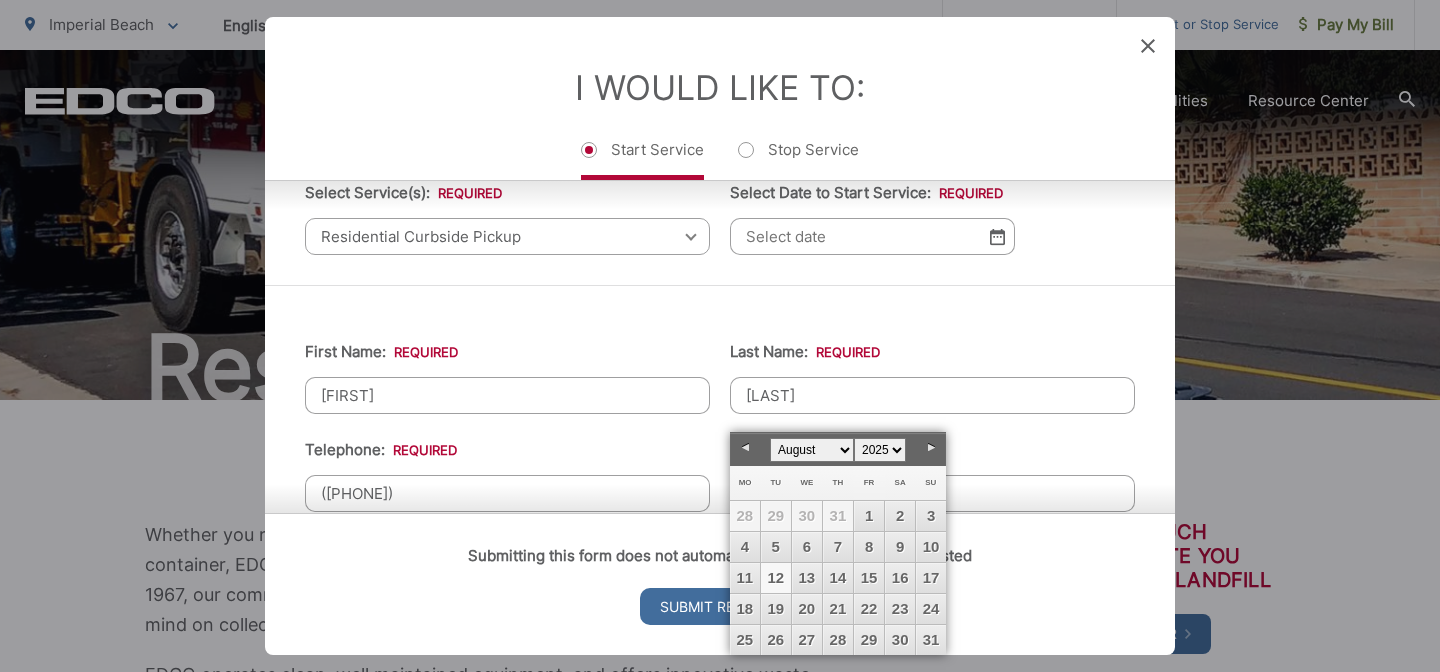 click on "12" at bounding box center [776, 578] 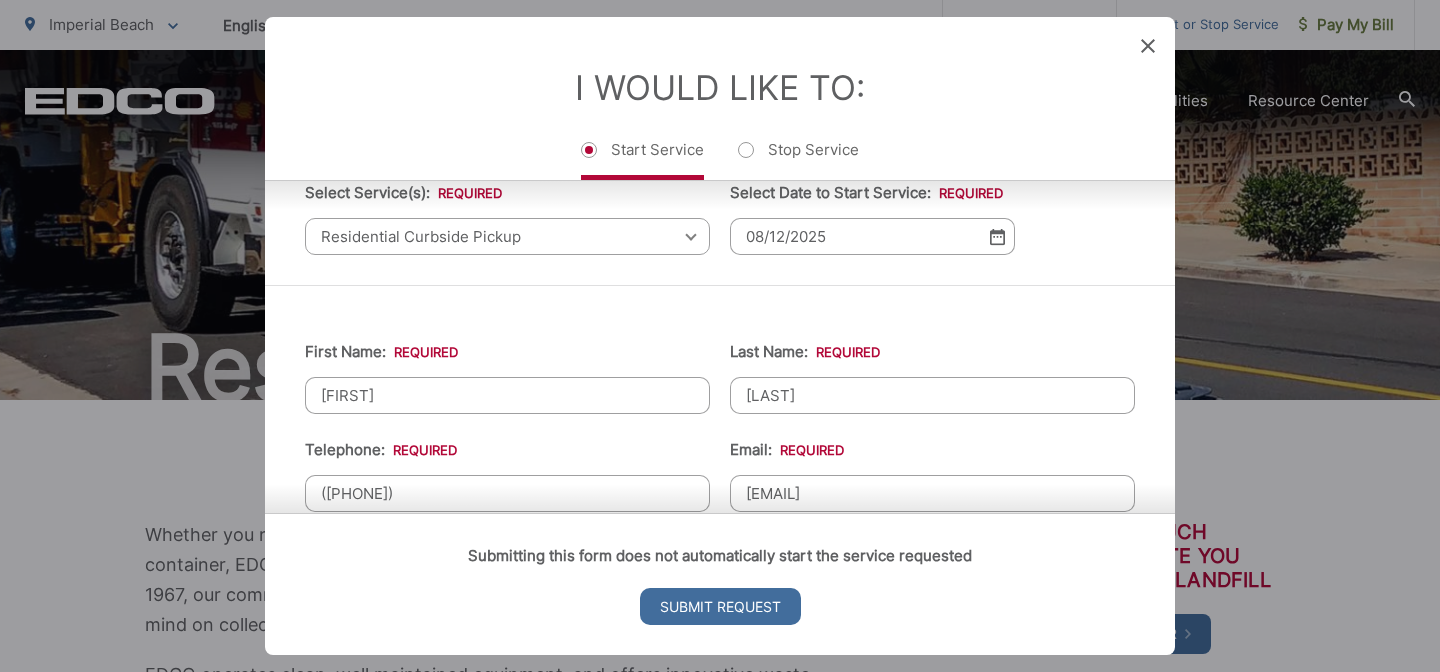 click on "First Name: * [FIRST] Last Name: * [LAST] Telephone: * ([PHONE]) Email: *
[EMAIL]
Service Address 1: * [NUMBER] [STREET] Service Address 2: City: * [CITY] Zip Code: * [ZIP] Billing Address: * [NUMBER] [STREET] Forwarding Address: * City: * [CITY] Zip Code: * [ZIP] State: * Comments:" at bounding box center (720, 753) 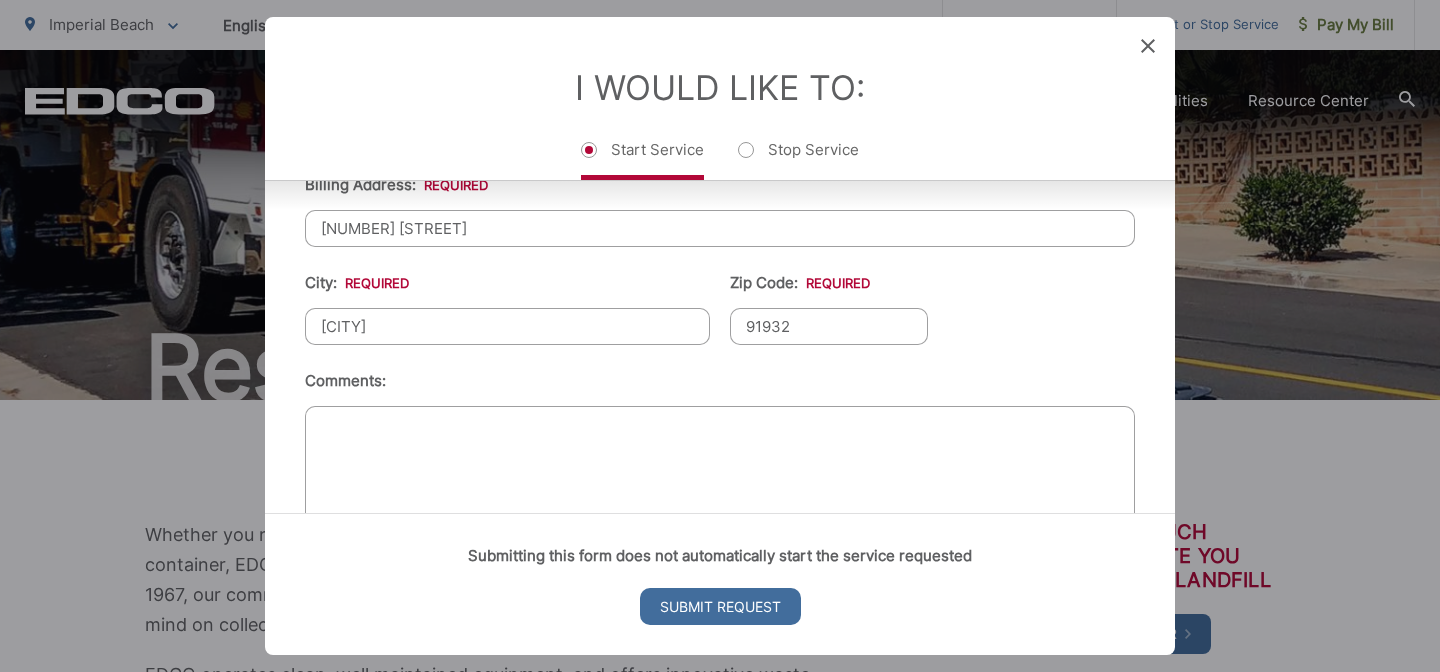 scroll, scrollTop: 877, scrollLeft: 0, axis: vertical 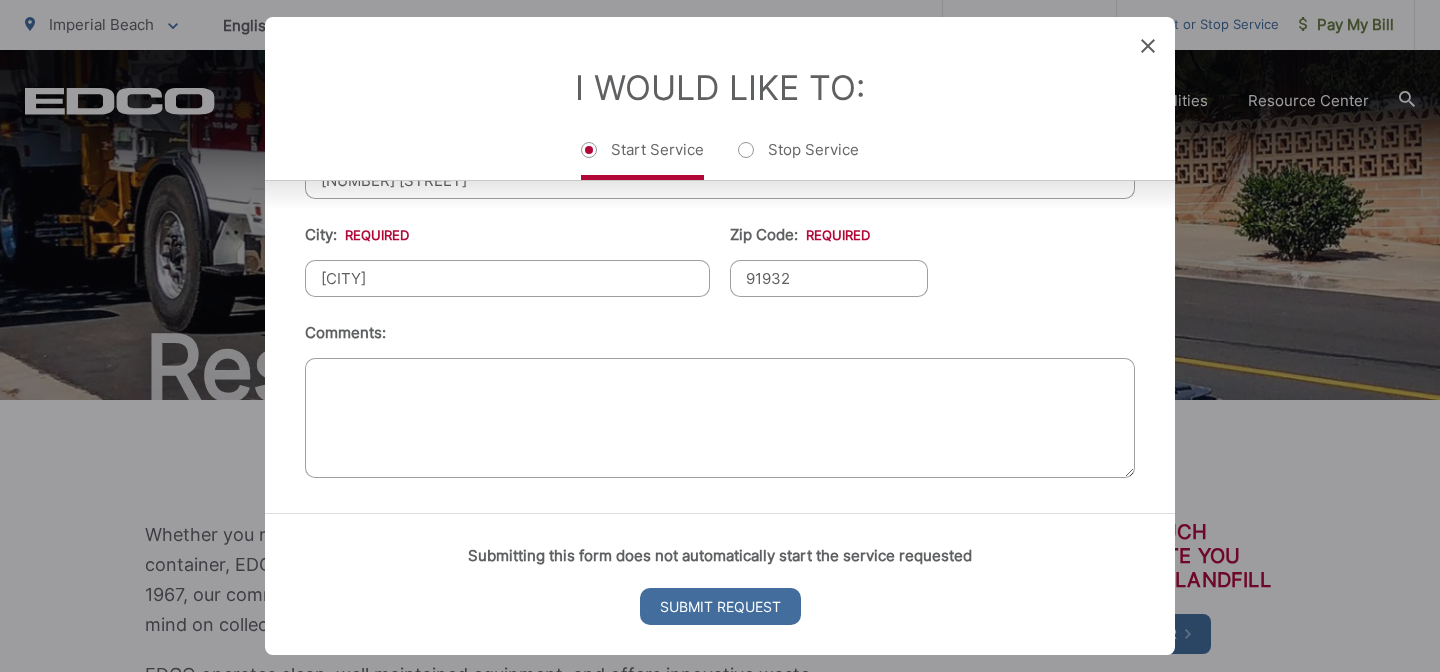 click on "Comments:" at bounding box center (720, 418) 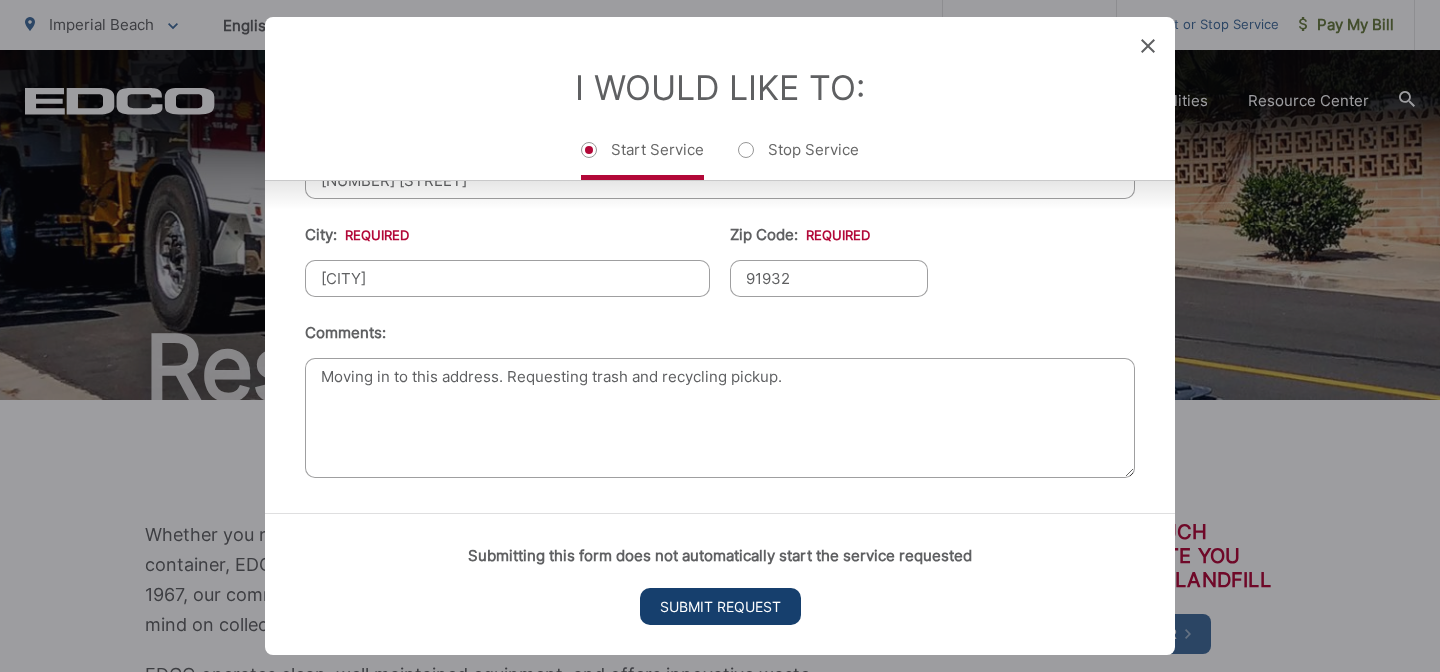 type on "Moving in to this address. Requesting trash and recycling pickup." 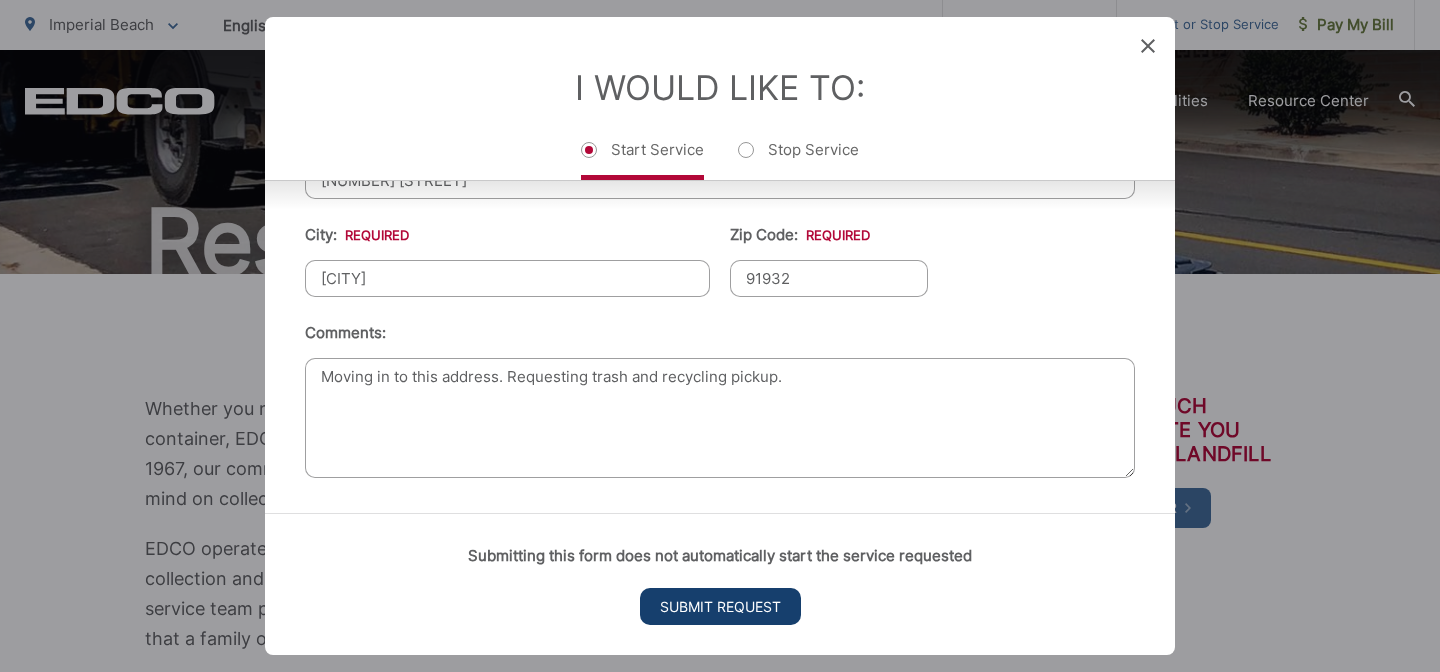 scroll, scrollTop: 0, scrollLeft: 0, axis: both 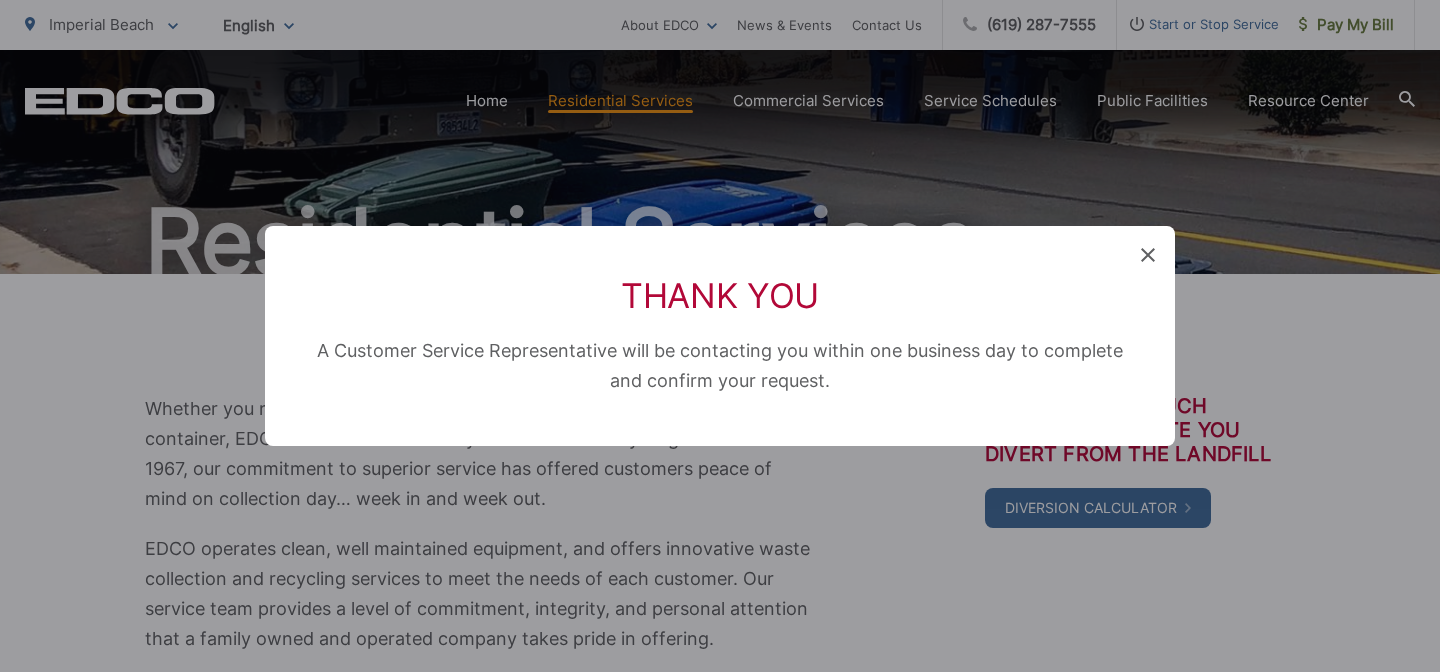 click 